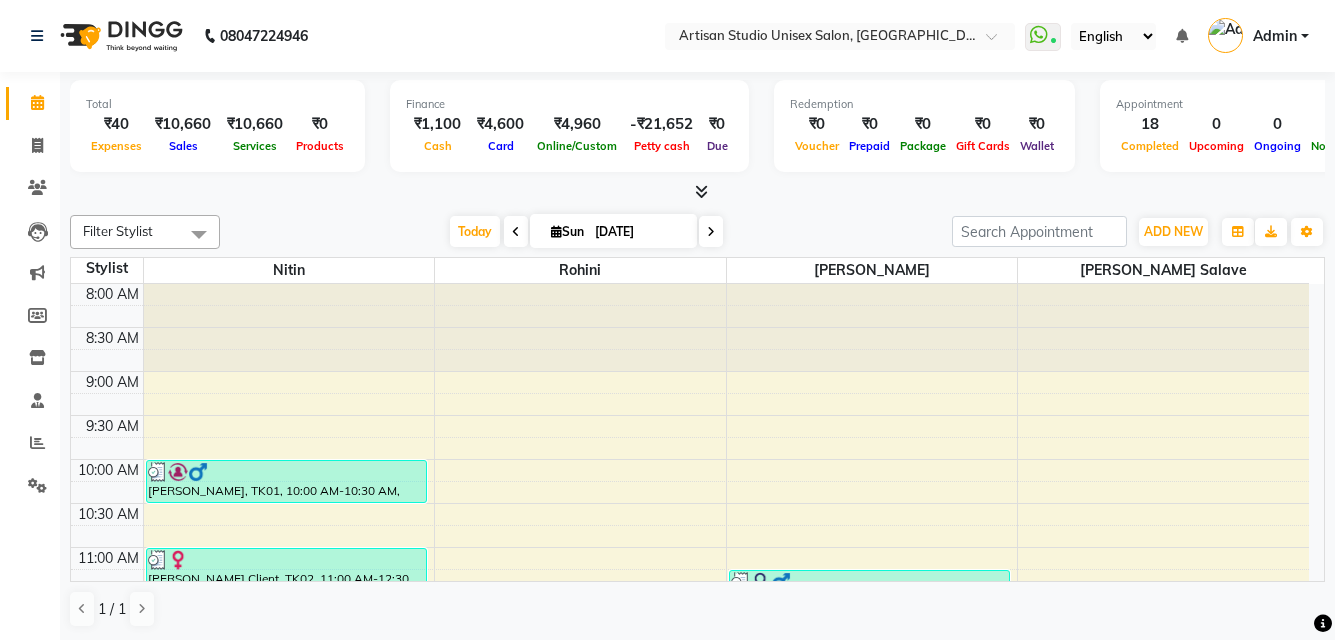 scroll, scrollTop: 0, scrollLeft: 0, axis: both 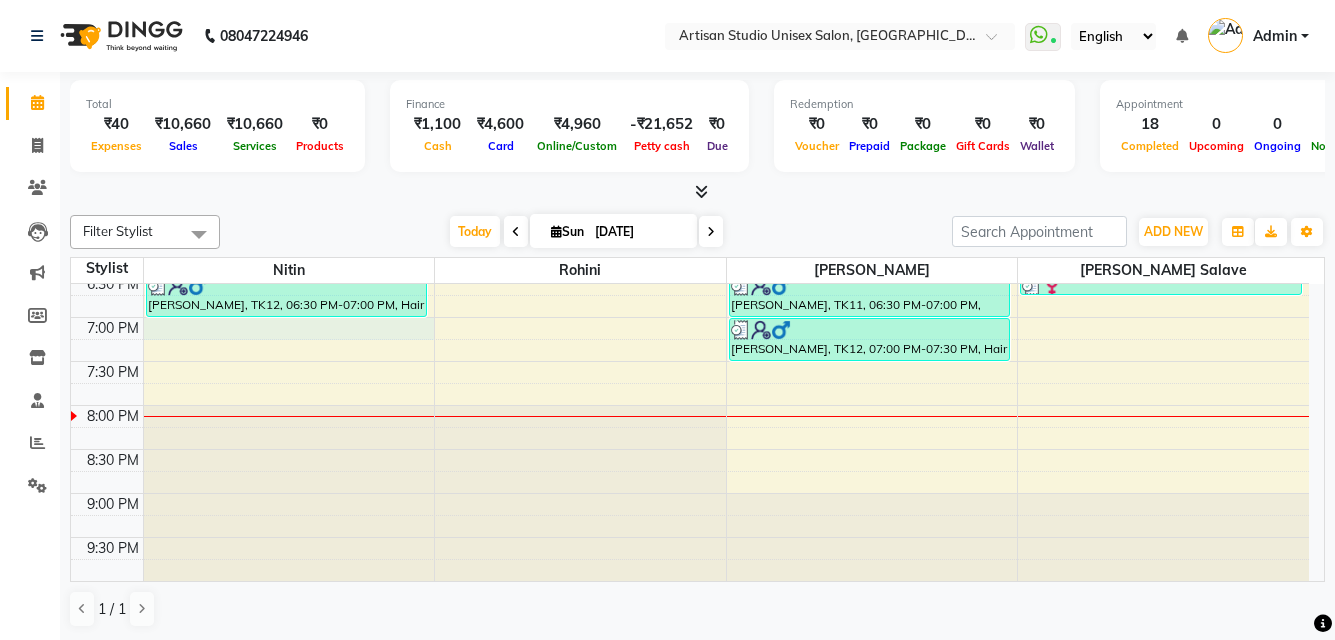 click on "8:00 AM 8:30 AM 9:00 AM 9:30 AM 10:00 AM 10:30 AM 11:00 AM 11:30 AM 12:00 PM 12:30 PM 1:00 PM 1:30 PM 2:00 PM 2:30 PM 3:00 PM 3:30 PM 4:00 PM 4:30 PM 5:00 PM 5:30 PM 6:00 PM 6:30 PM 7:00 PM 7:30 PM 8:00 PM 8:30 PM 9:00 PM 9:30 PM     [PERSON_NAME], TK01, 10:00 AM-10:30 AM, Hair Cut - [PERSON_NAME] Styling     [PERSON_NAME] Client, TK02, 11:00 AM-12:30 PM, Hair Cut - Kid Hair Cut (Girl),Hair Cut - Women Hair Cut (Stylish)     [PERSON_NAME] Wella, TK04, 12:30 PM-01:00 PM, Hair Cut - [PERSON_NAME] Styling     [PERSON_NAME], TK07, 01:00 PM-01:30 PM, Hair Cut - Men Hair Cut (Sr.Stylish)     [PERSON_NAME], TK07, 01:30 PM-02:30 PM, Global Colour (Men) - Hair Colour     [PERSON_NAME], TK09, 03:15 PM-03:45 PM, Hair Cut - Women Hair Cut (Sr.Stylish)     [PERSON_NAME], TK12, 06:30 PM-07:00 PM, Hair Cut - Men Hair Cut (Sr.Stylish)     [PERSON_NAME], TK03, 11:15 AM-11:45 AM, Hair Cut - [PERSON_NAME] Styling     [PERSON_NAME] Buddiyal, TK03, 11:45 AM-12:15 PM, Hair Cut - Men Hair Cut (Stylish)     [PERSON_NAME], TK05, 12:15 PM-12:45 PM, Hair Cut - [PERSON_NAME] Styling" at bounding box center [690, -35] 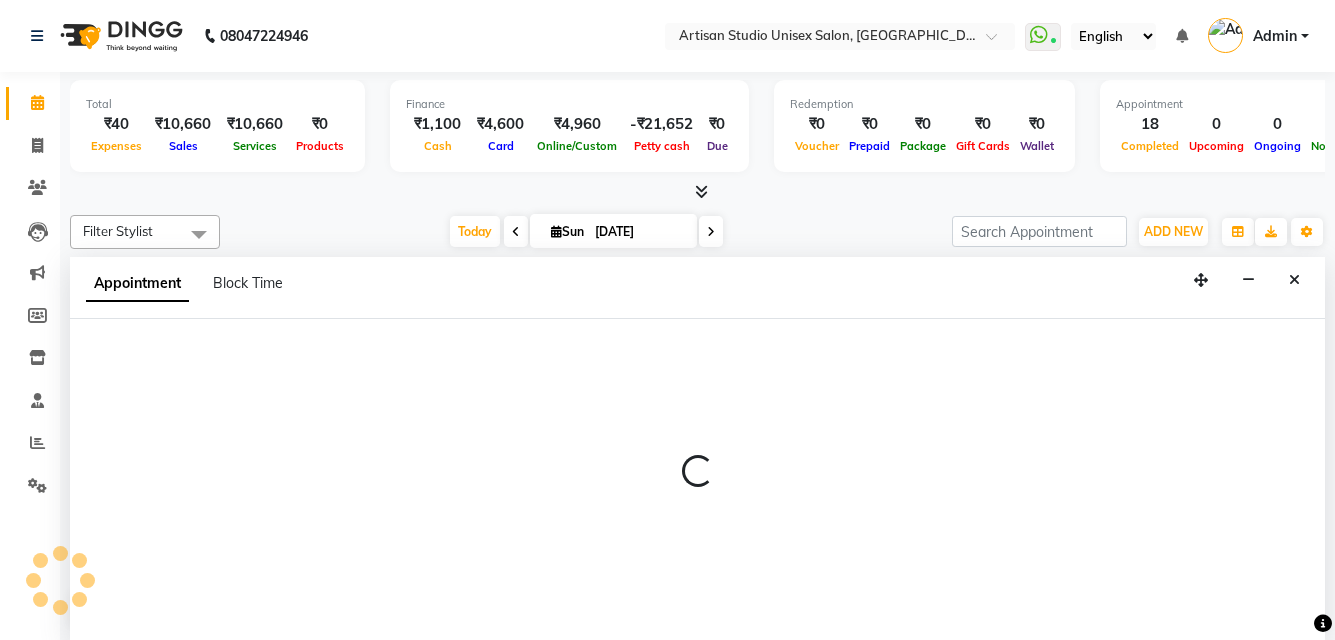 select on "31468" 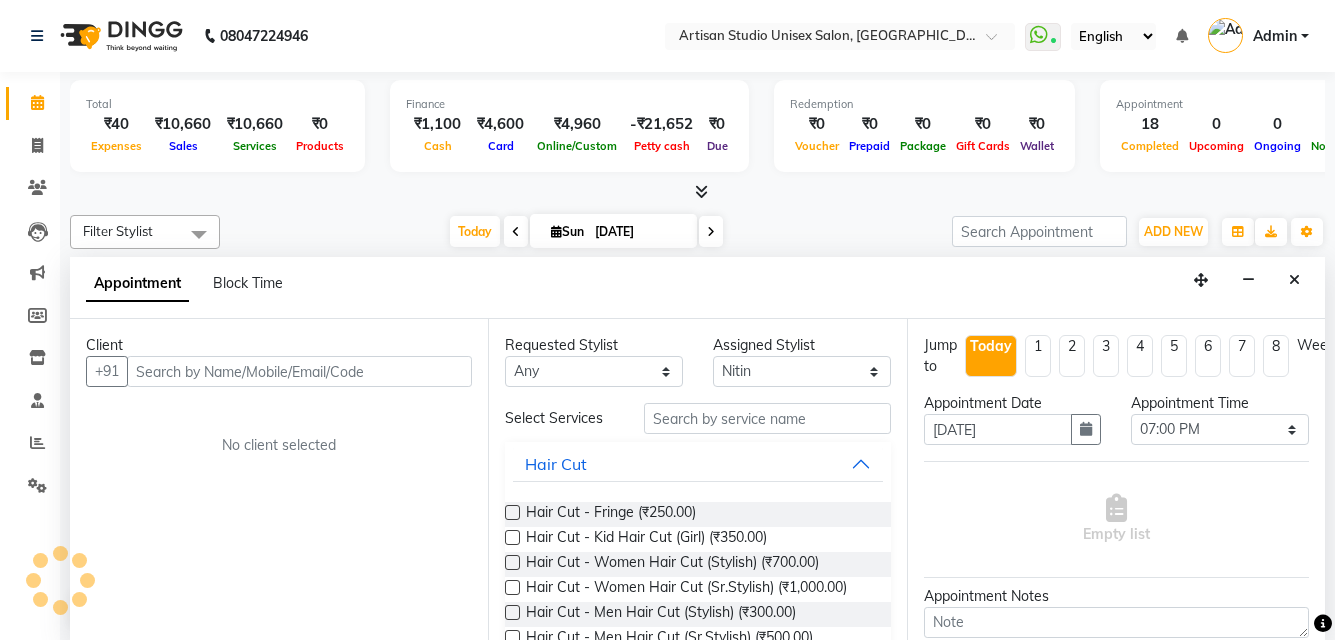 scroll, scrollTop: 1, scrollLeft: 0, axis: vertical 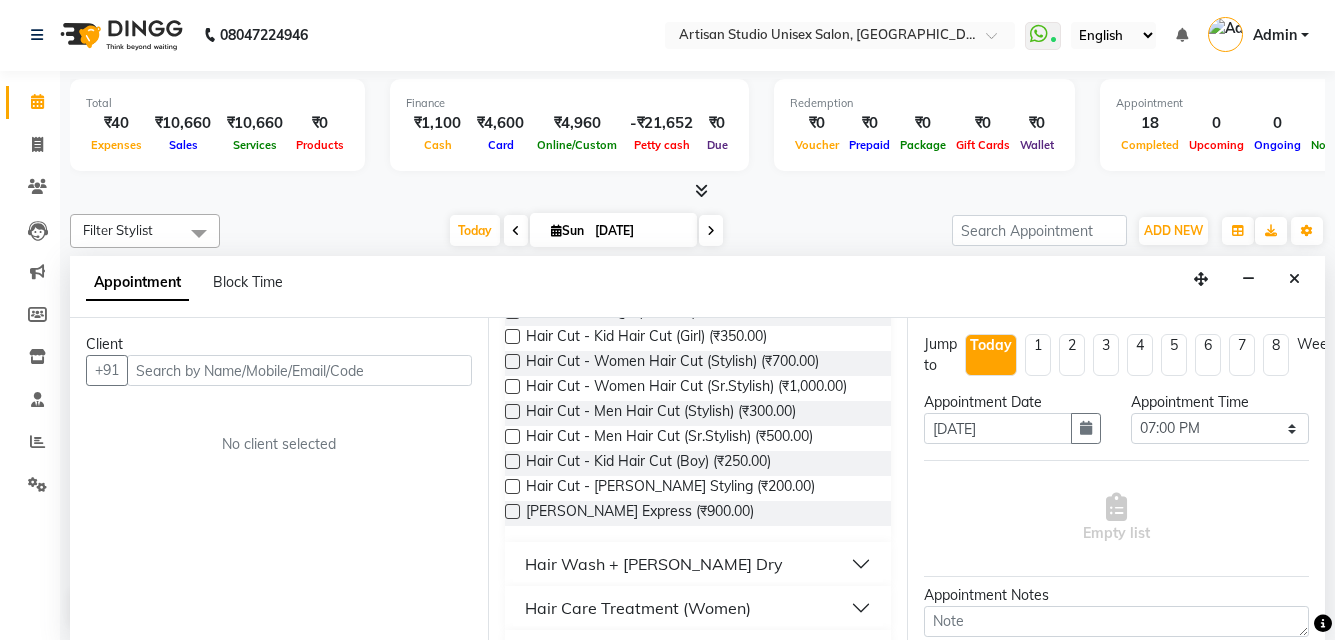 click at bounding box center (512, 461) 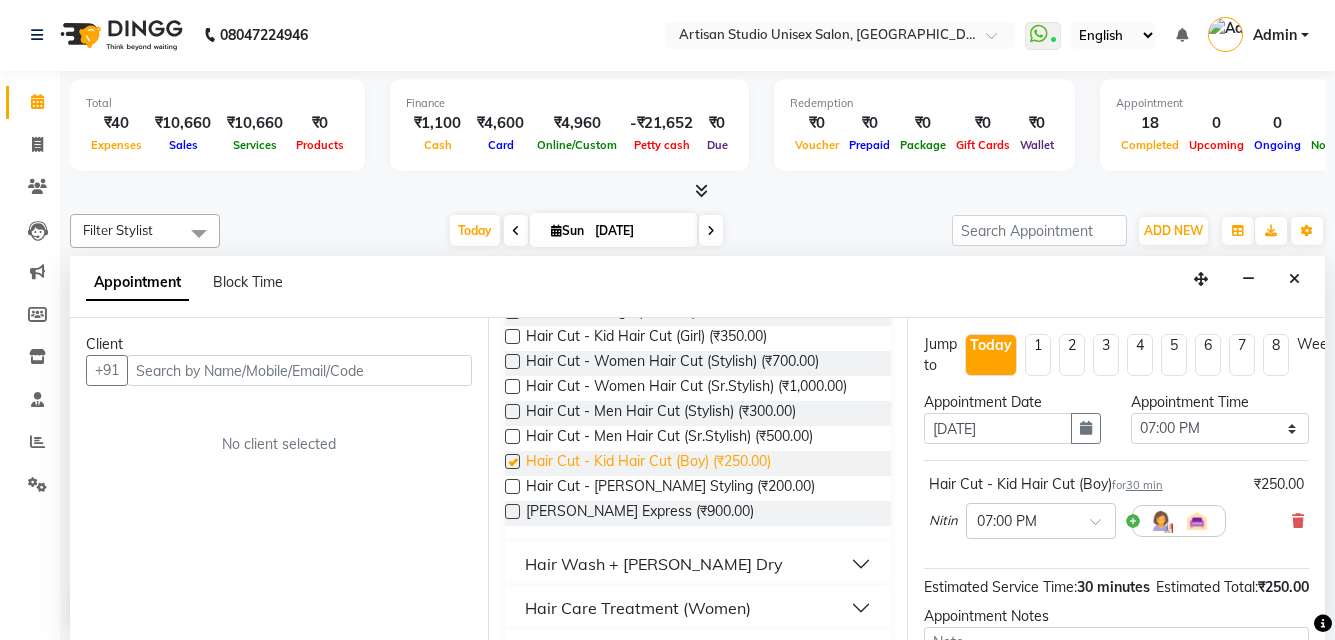 scroll, scrollTop: 126, scrollLeft: 0, axis: vertical 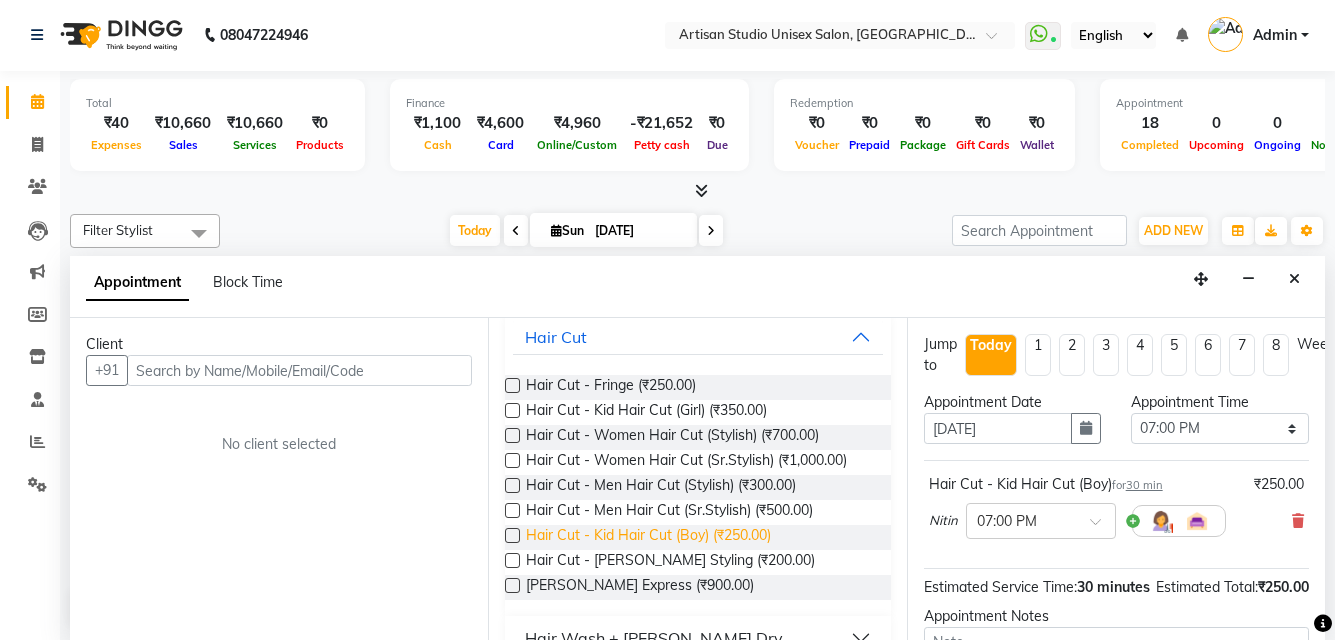 checkbox on "false" 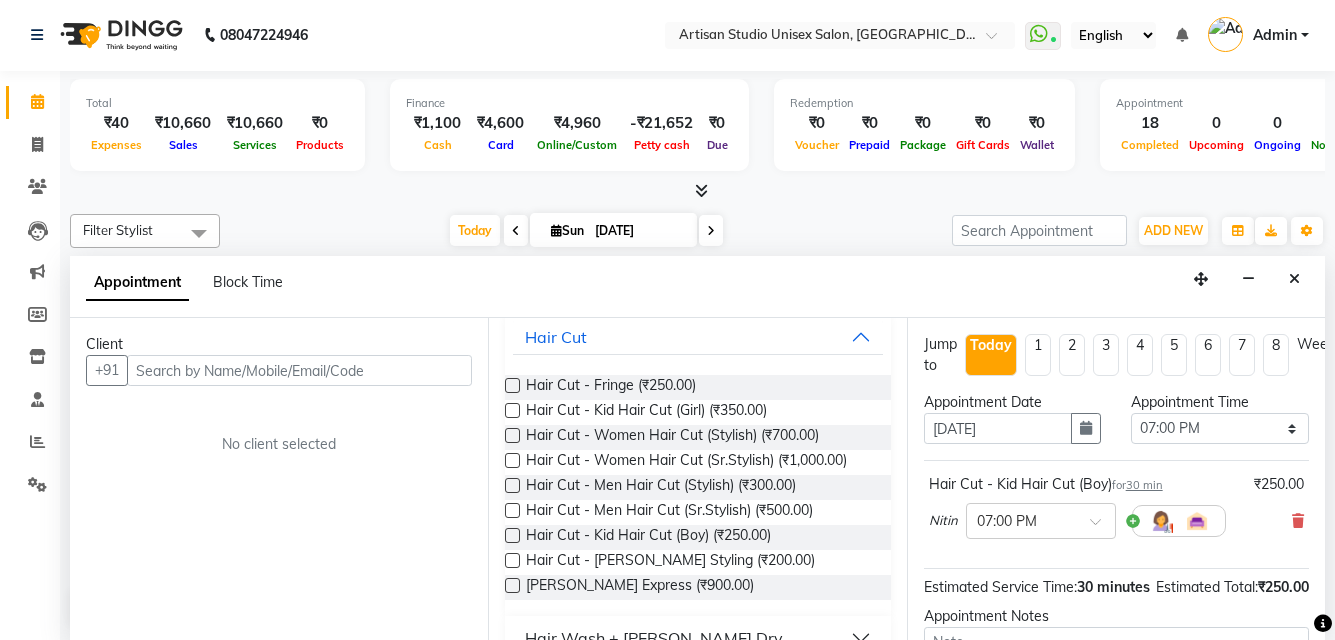 scroll, scrollTop: 0, scrollLeft: 0, axis: both 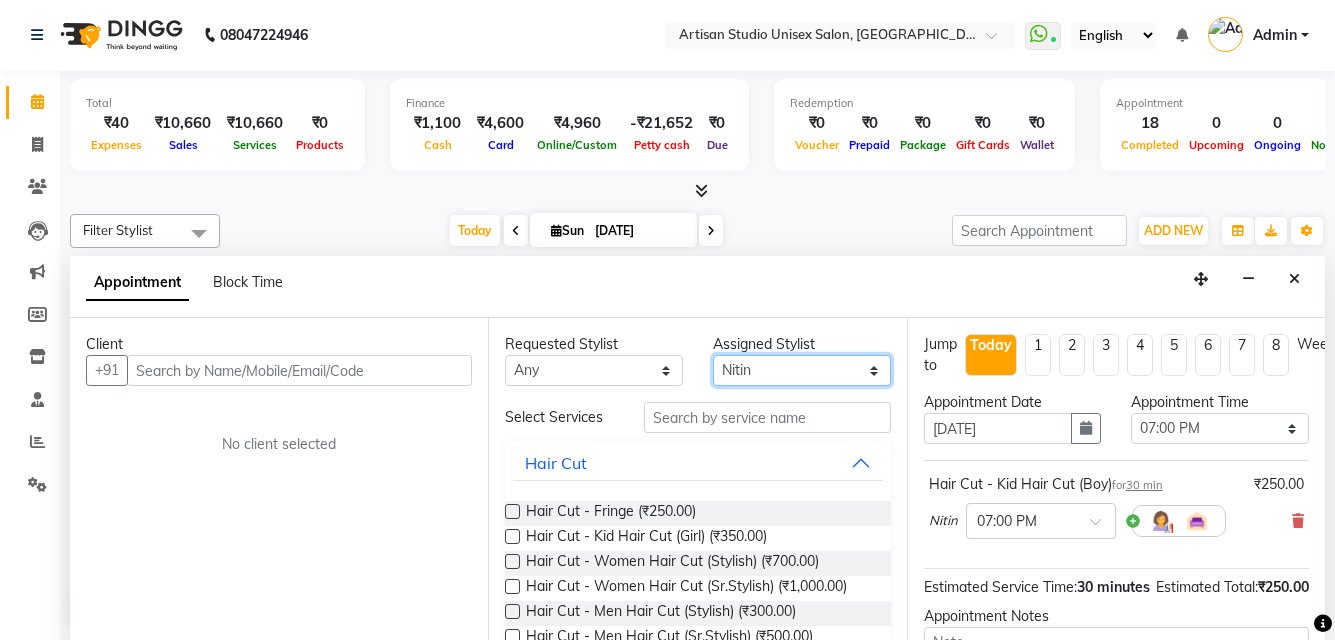 drag, startPoint x: 800, startPoint y: 364, endPoint x: 796, endPoint y: 379, distance: 15.524175 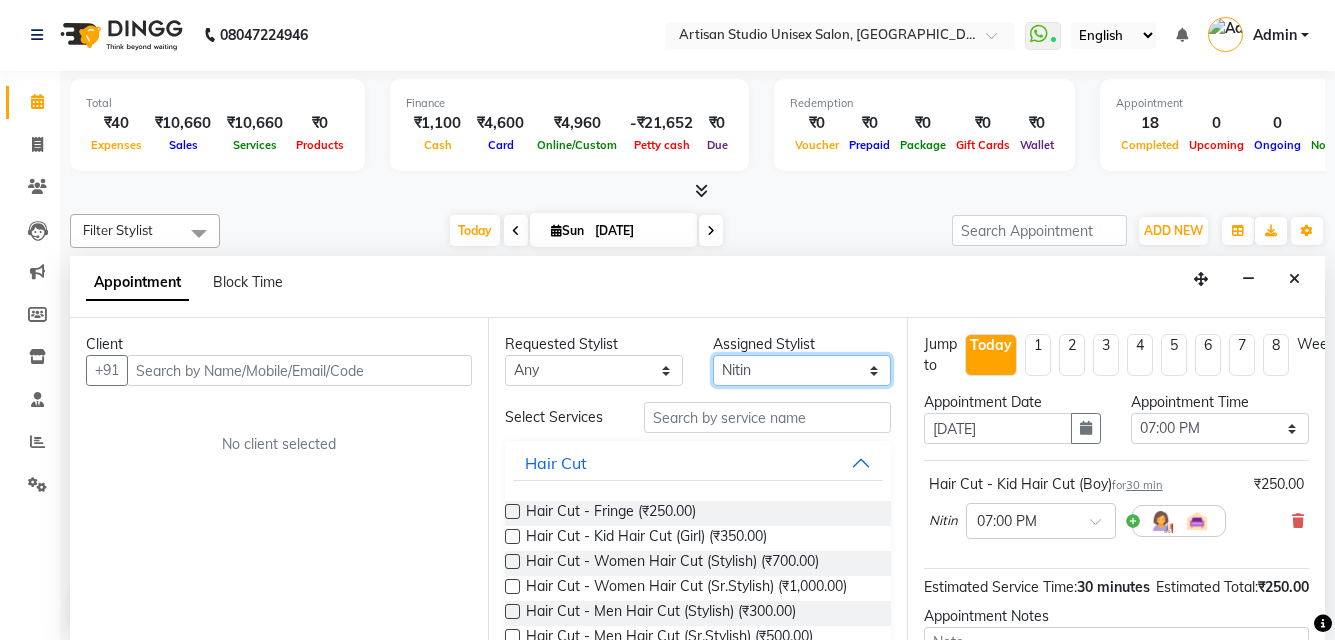 select on "51857" 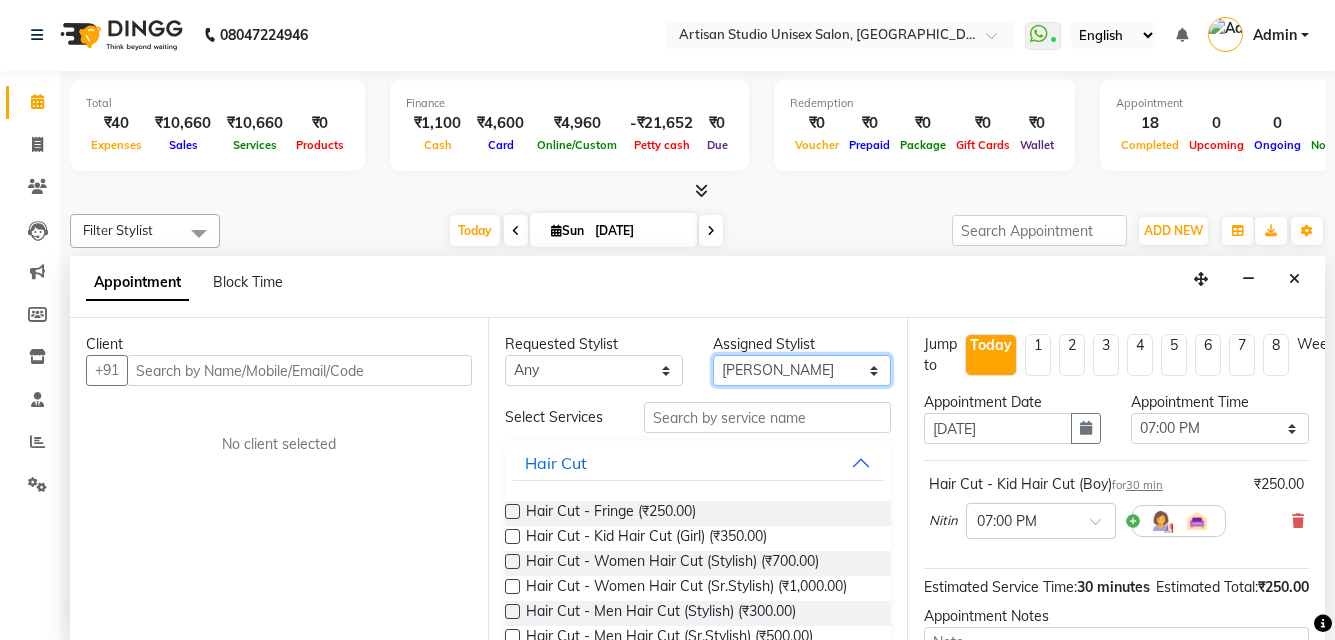 click on "Select [PERSON_NAME]  [PERSON_NAME] [PERSON_NAME]" at bounding box center (802, 370) 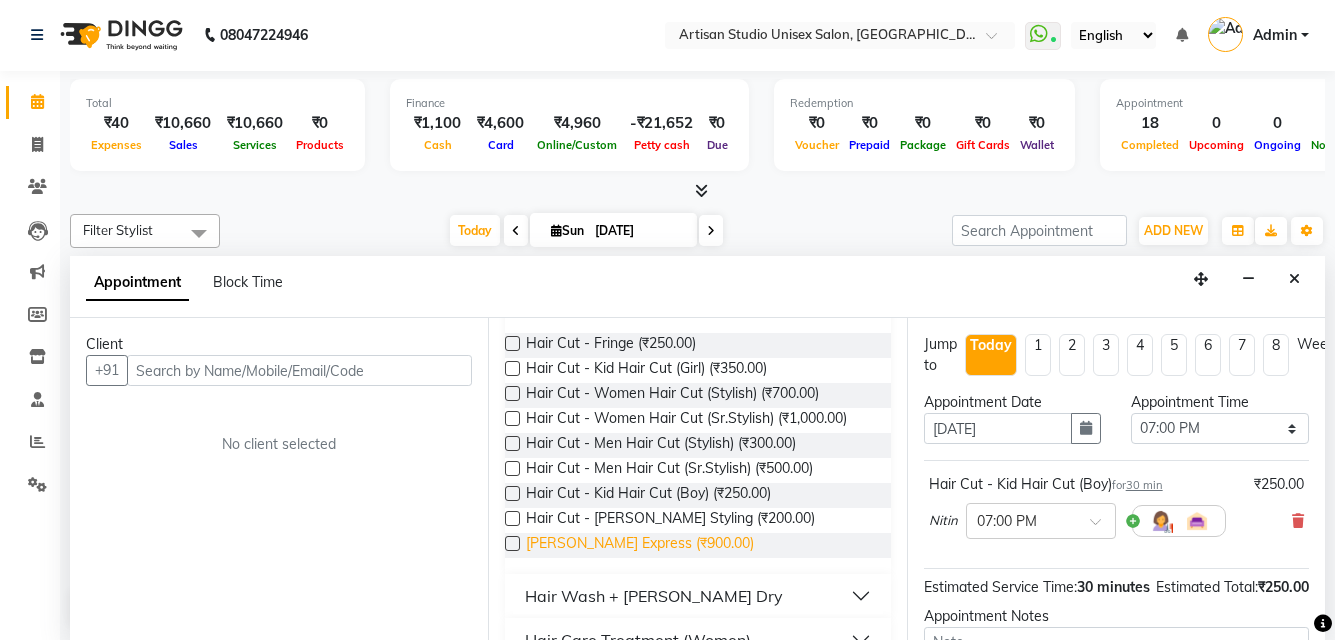 scroll, scrollTop: 200, scrollLeft: 0, axis: vertical 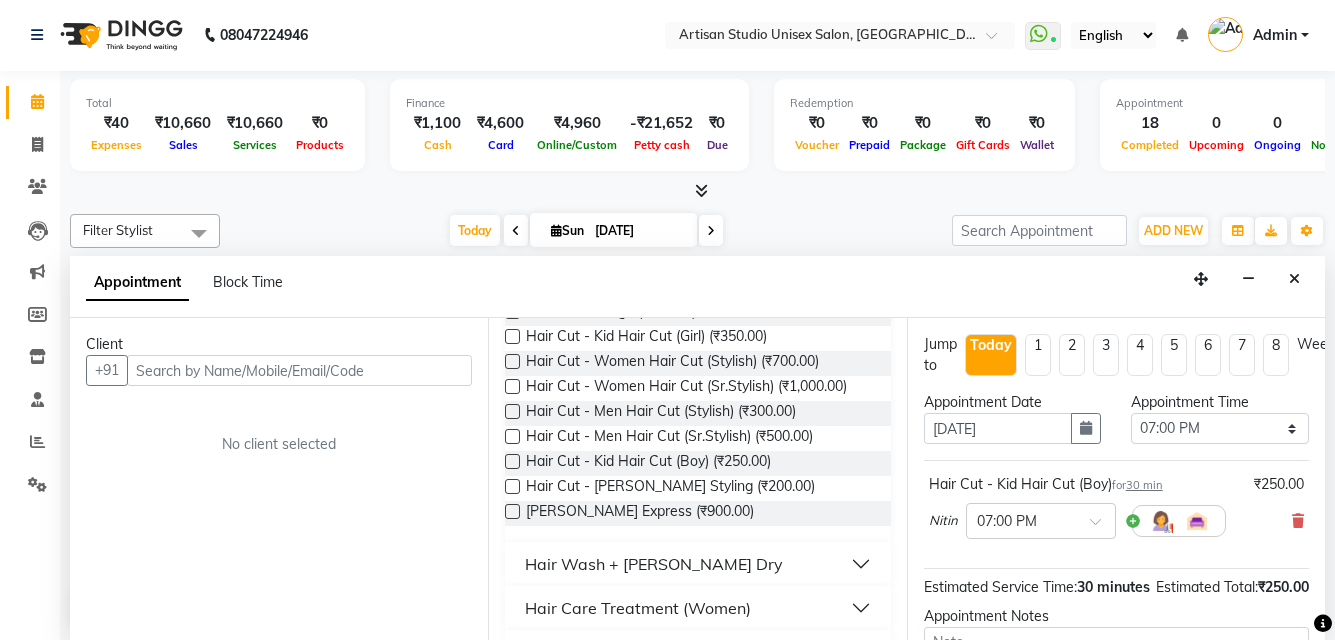 click at bounding box center (512, 486) 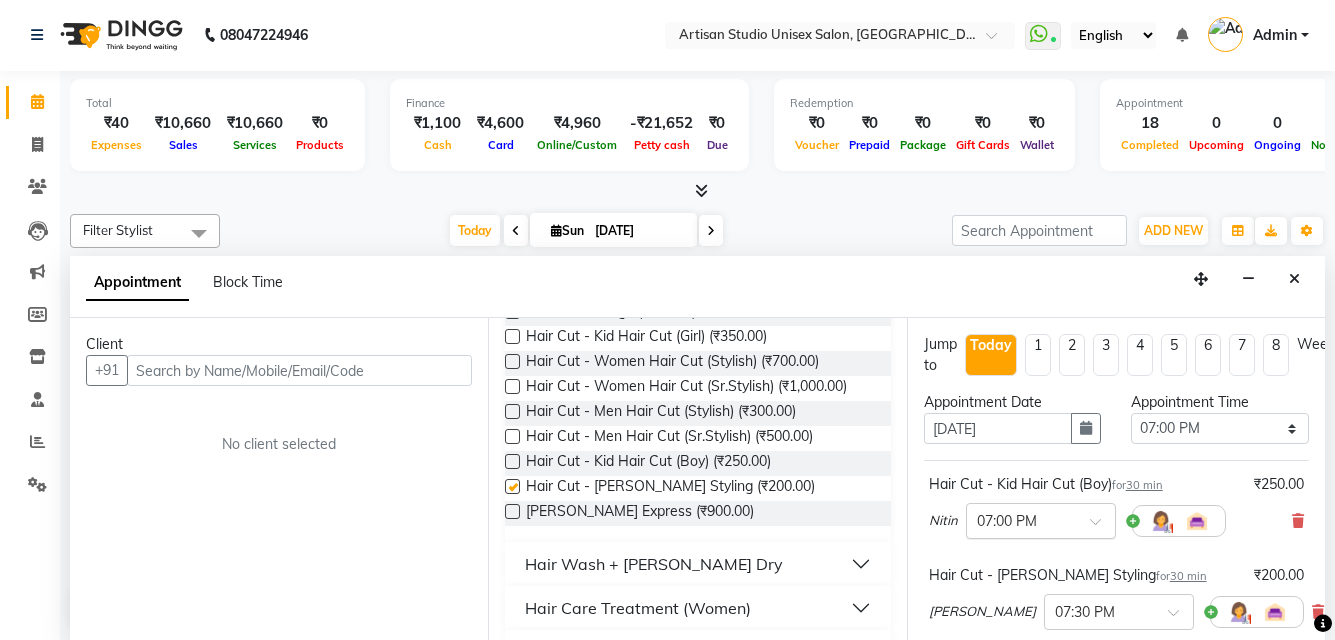 checkbox on "false" 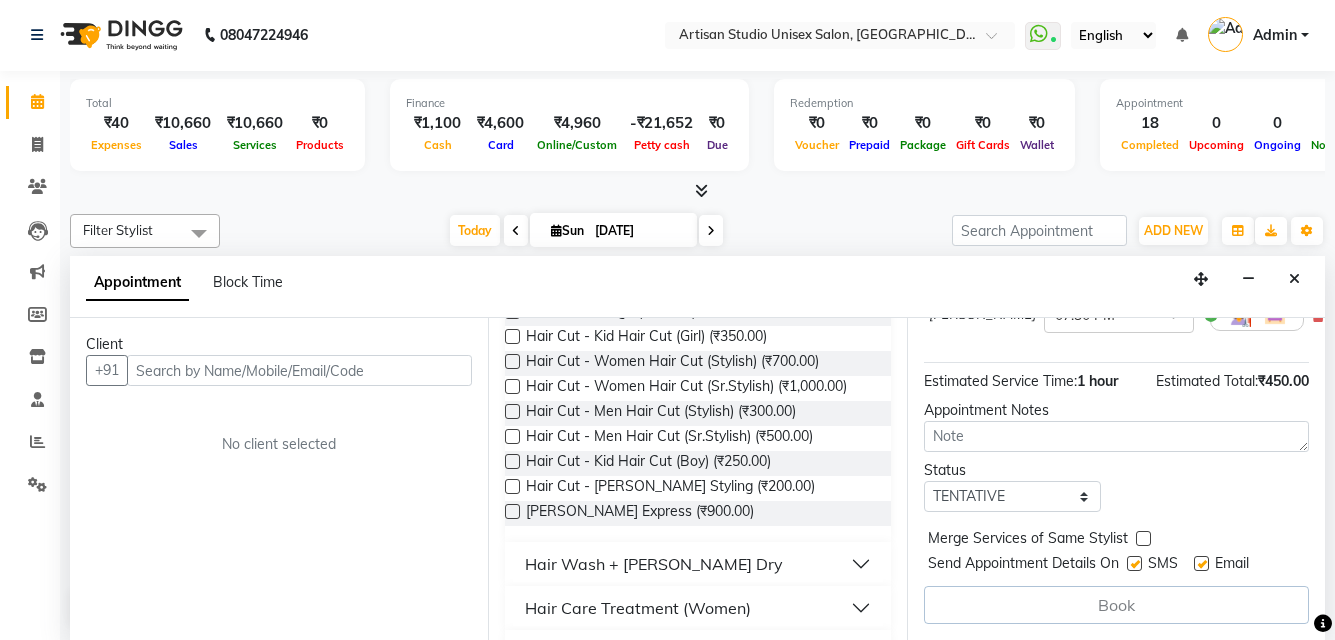 scroll, scrollTop: 312, scrollLeft: 0, axis: vertical 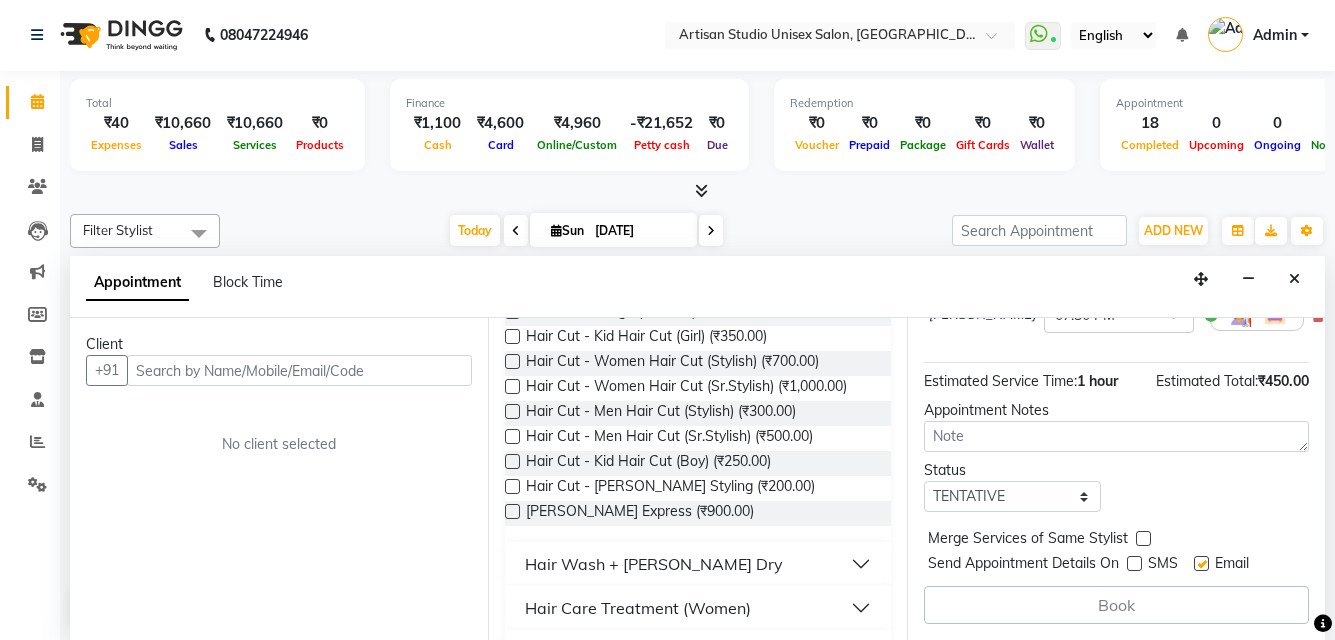 click at bounding box center (1201, 563) 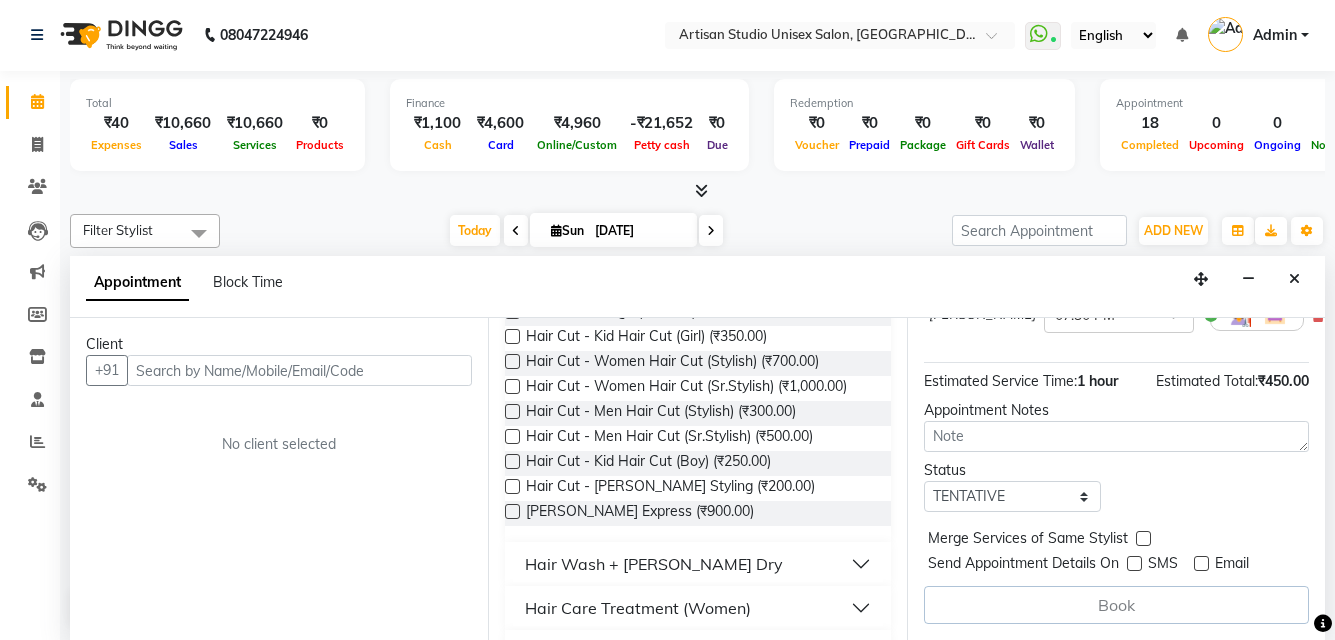 scroll, scrollTop: 0, scrollLeft: 0, axis: both 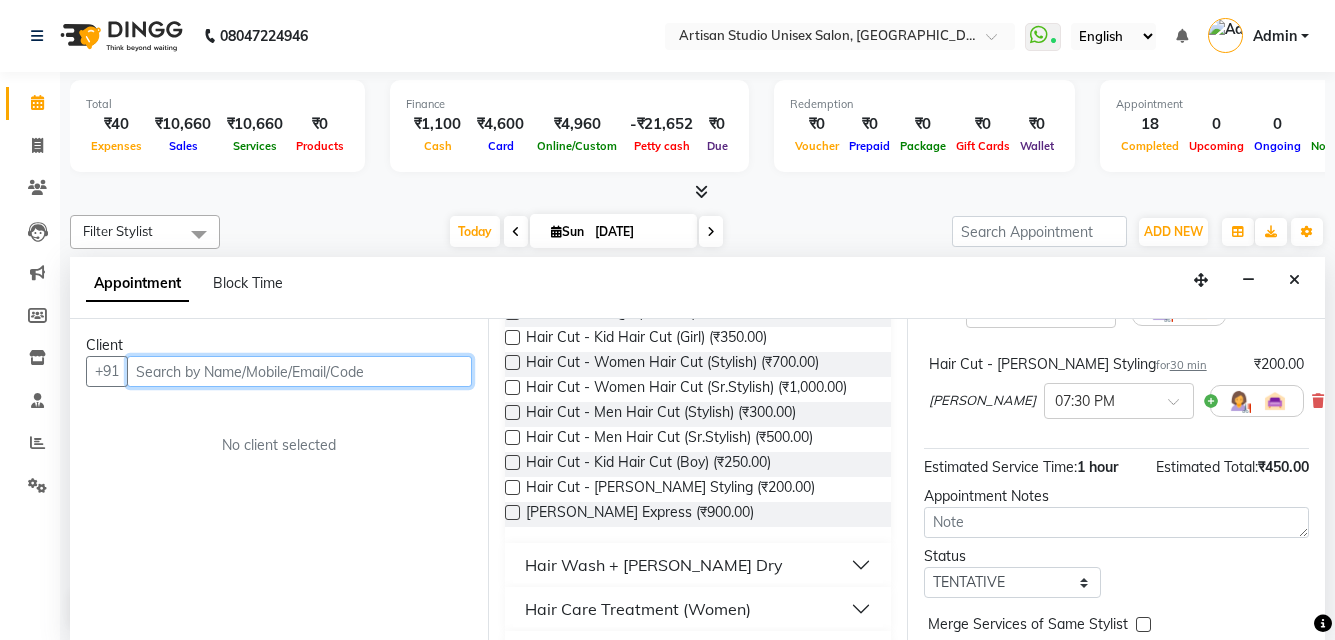 click at bounding box center [299, 371] 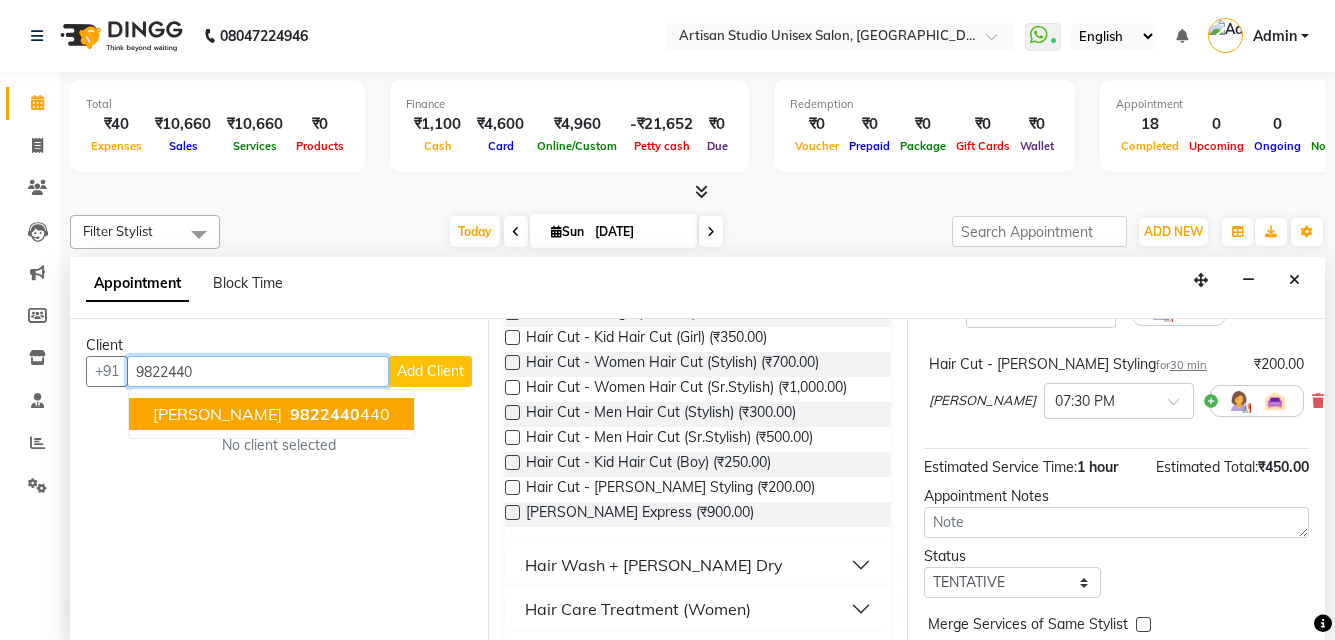 click on "[PERSON_NAME]   9822440 440" at bounding box center (271, 414) 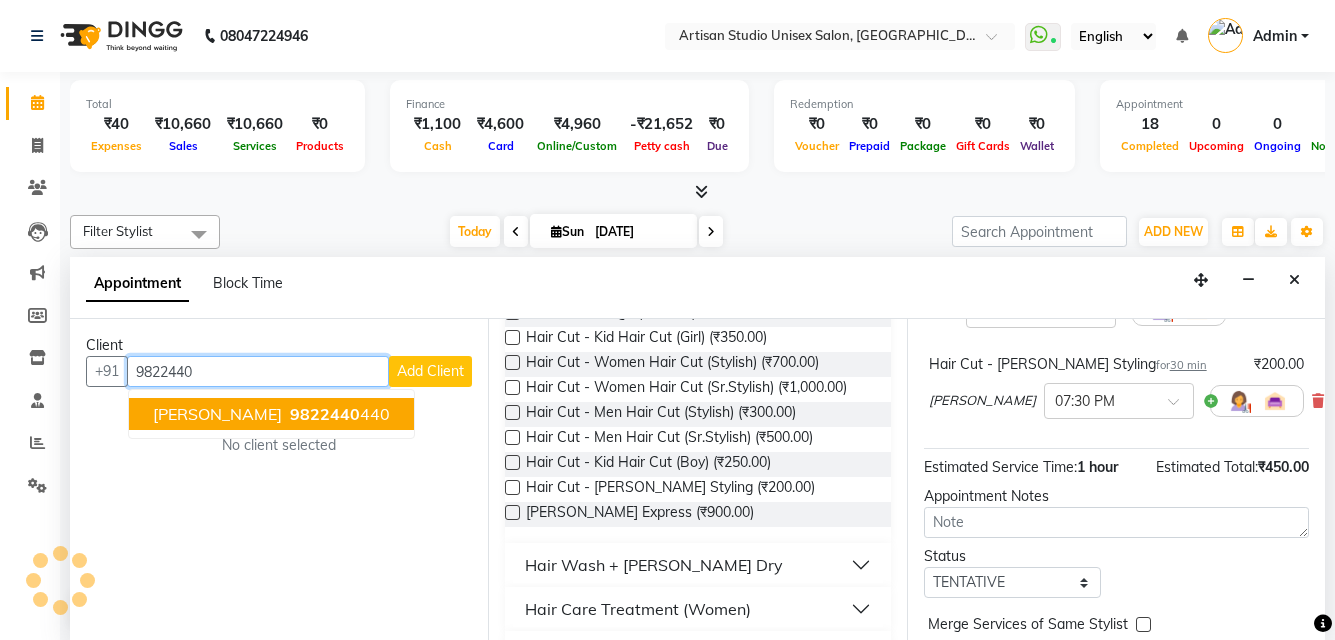 click on "[PERSON_NAME]" at bounding box center [217, 414] 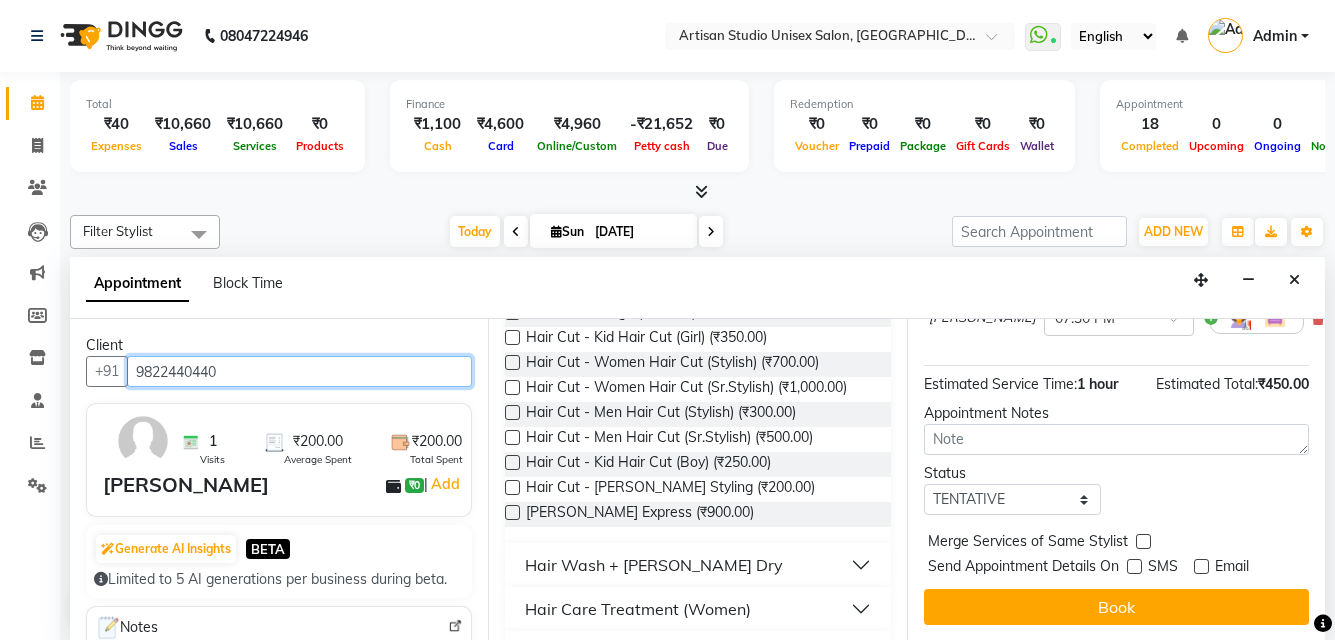 scroll, scrollTop: 310, scrollLeft: 0, axis: vertical 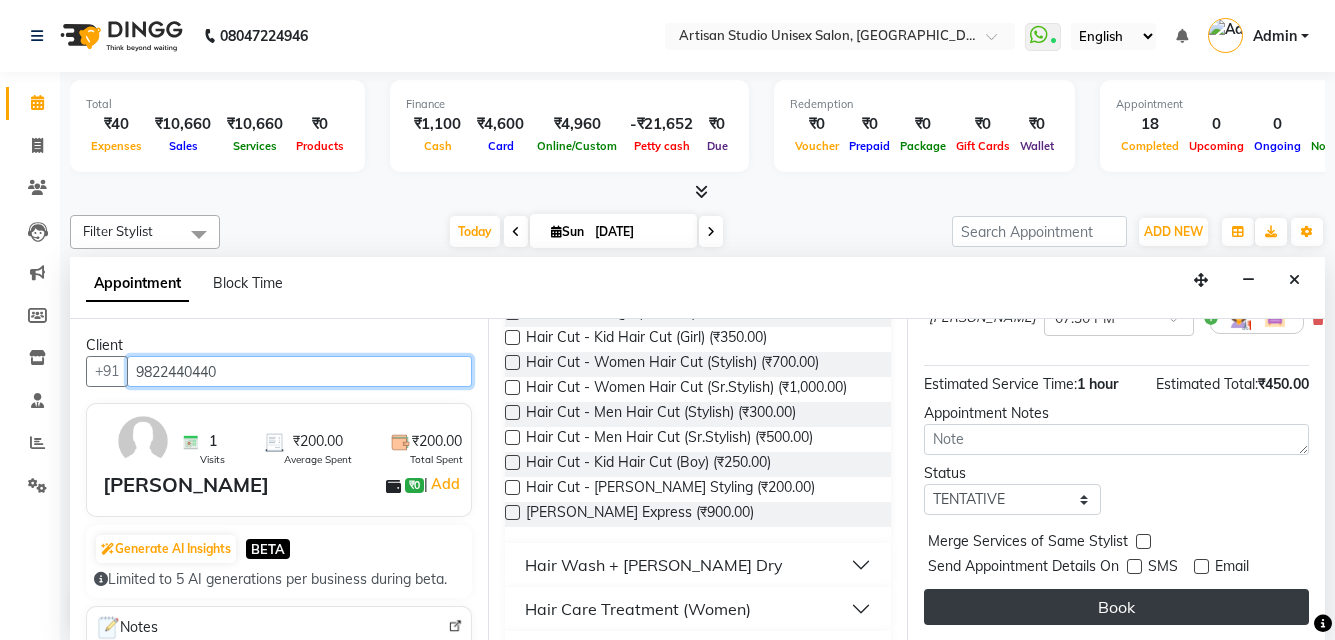 type on "9822440440" 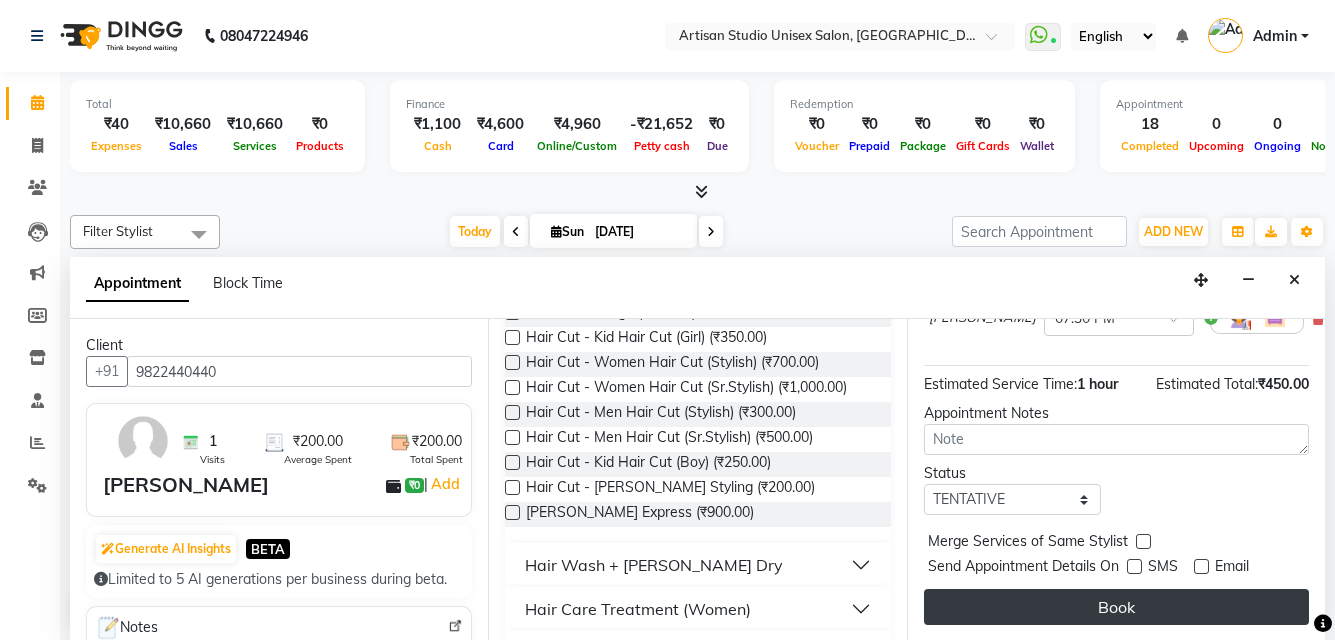 click on "Book" at bounding box center (1116, 607) 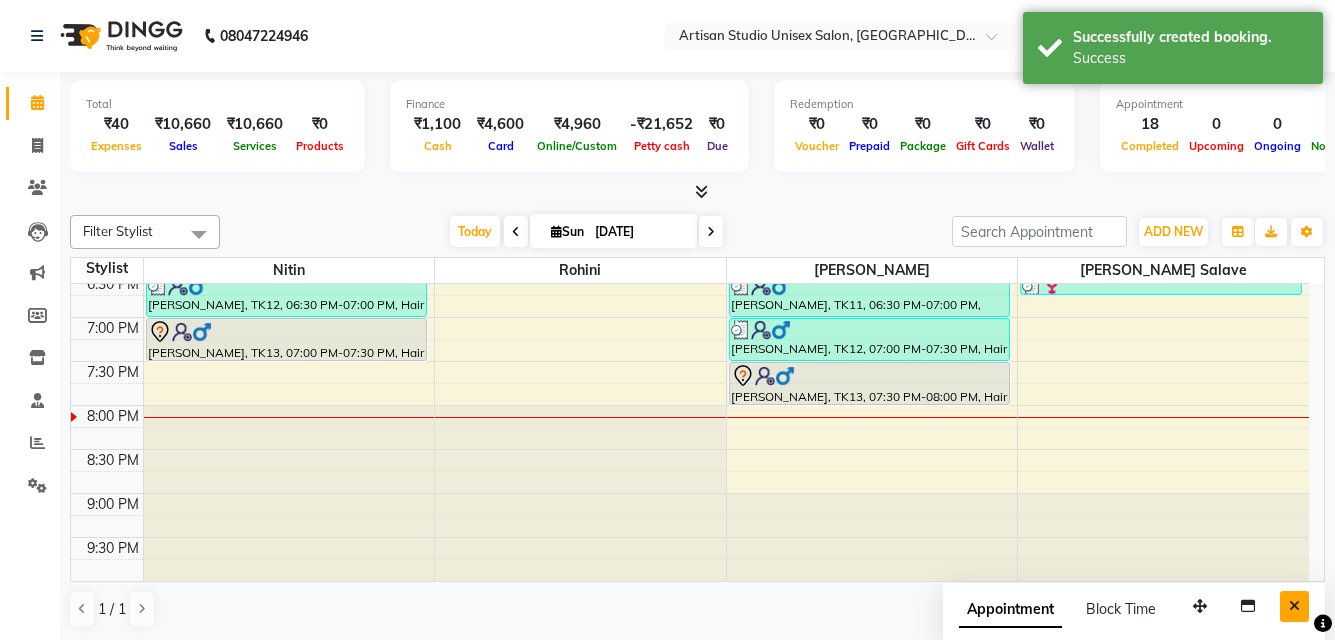 click at bounding box center (1294, 606) 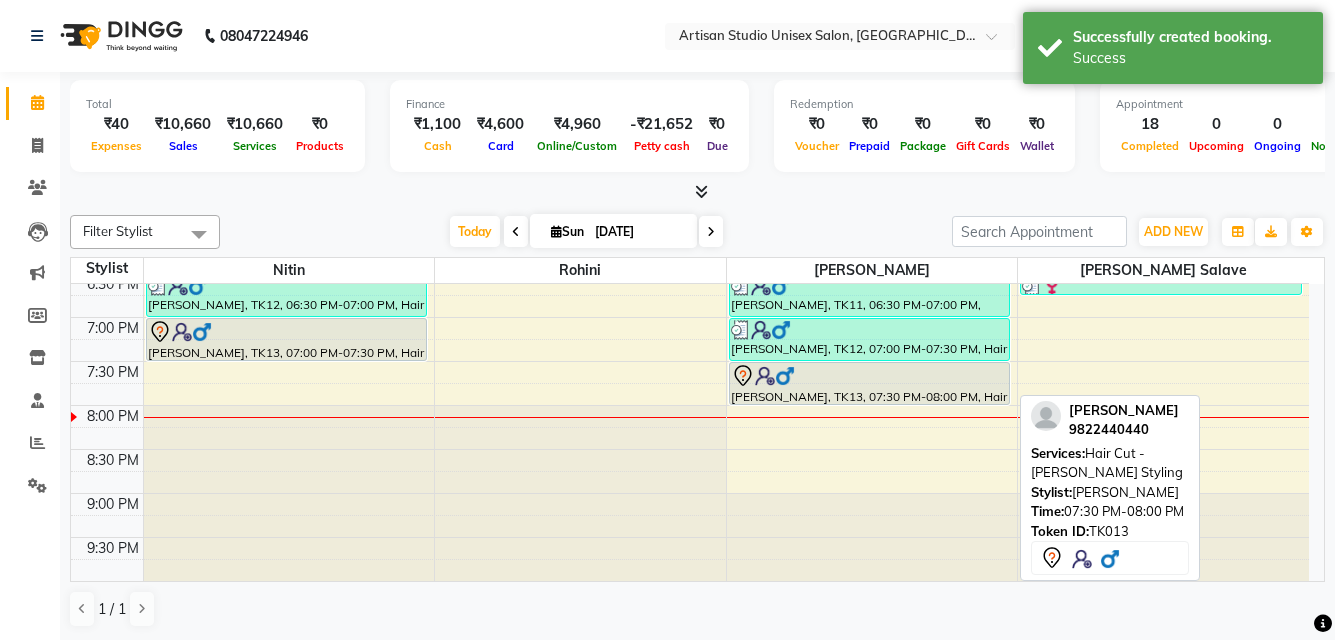 click on "[PERSON_NAME], TK13, 07:30 PM-08:00 PM, Hair Cut - [PERSON_NAME] Styling" at bounding box center [869, 383] 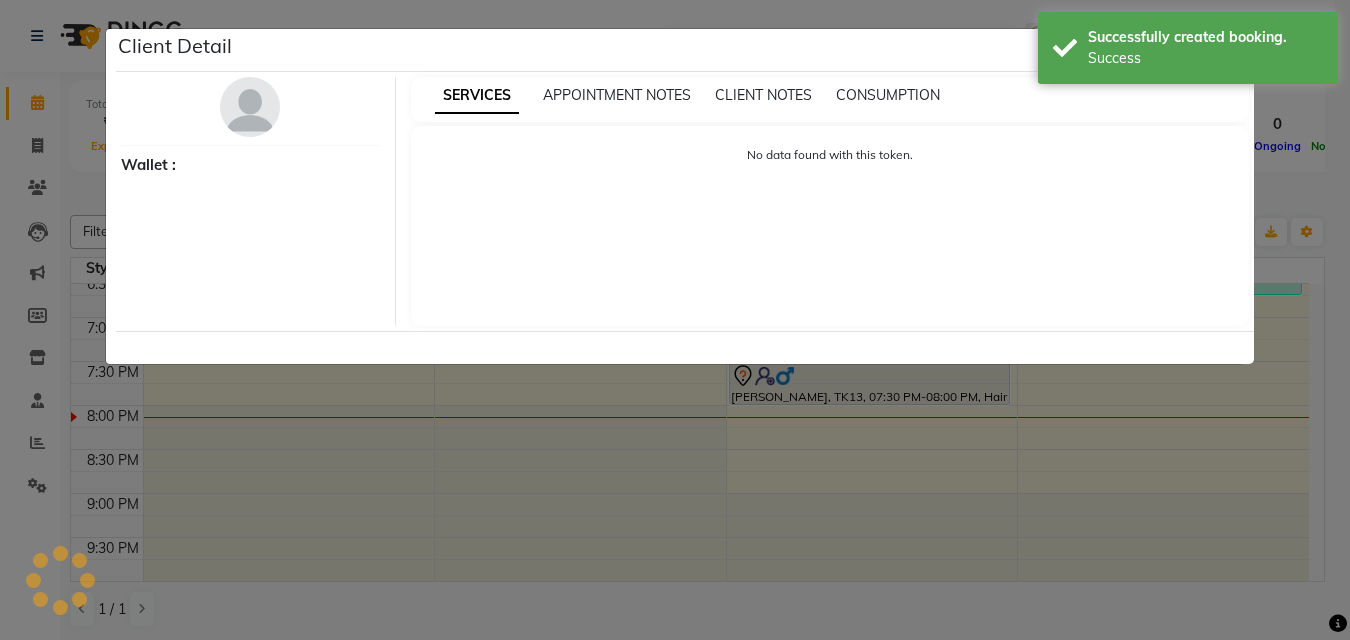 select on "7" 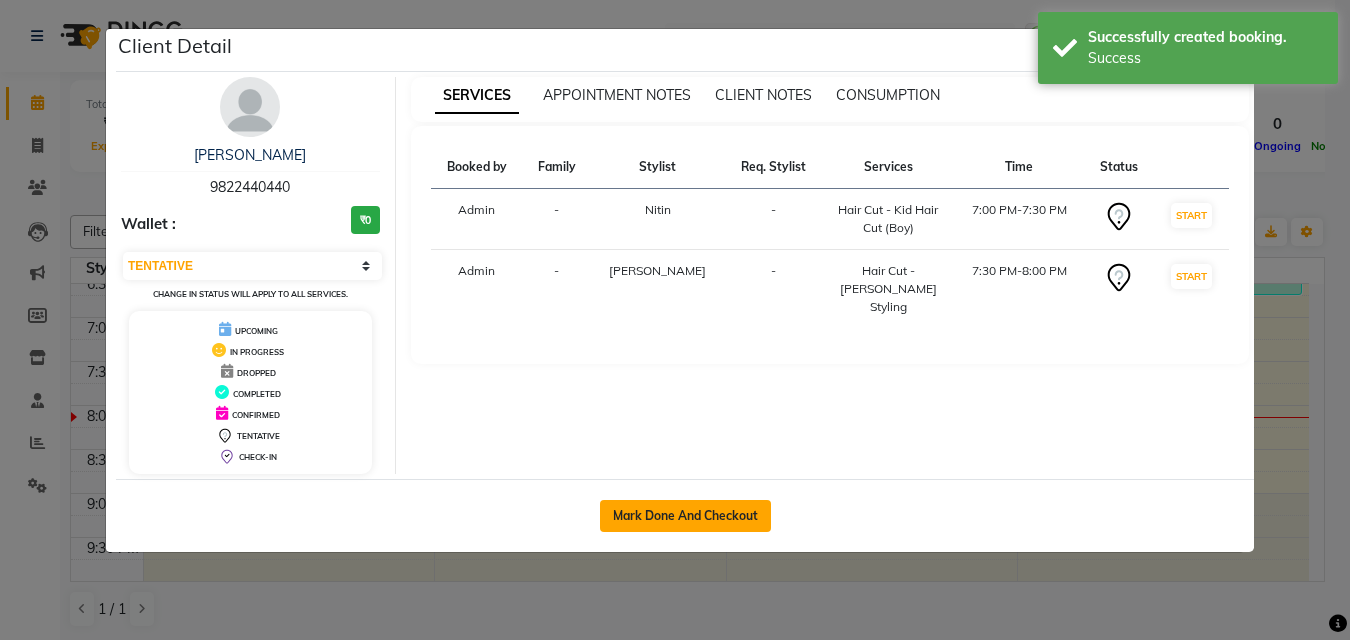 click on "Mark Done And Checkout" 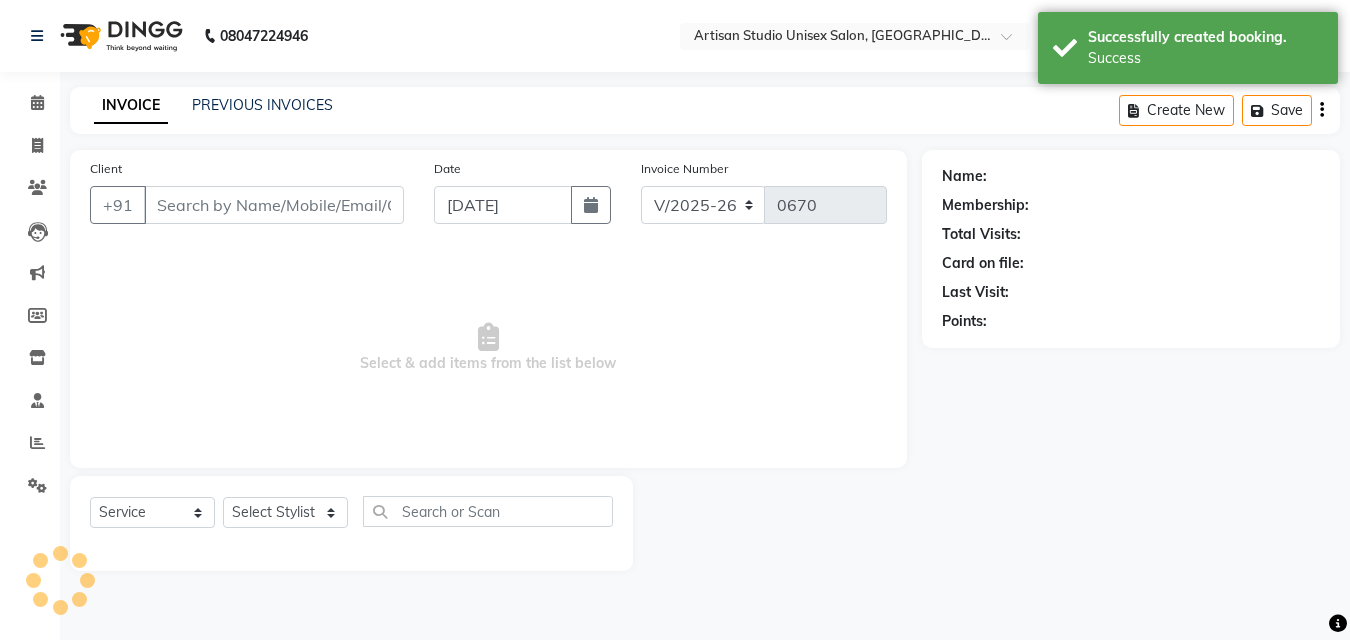 type on "9822440440" 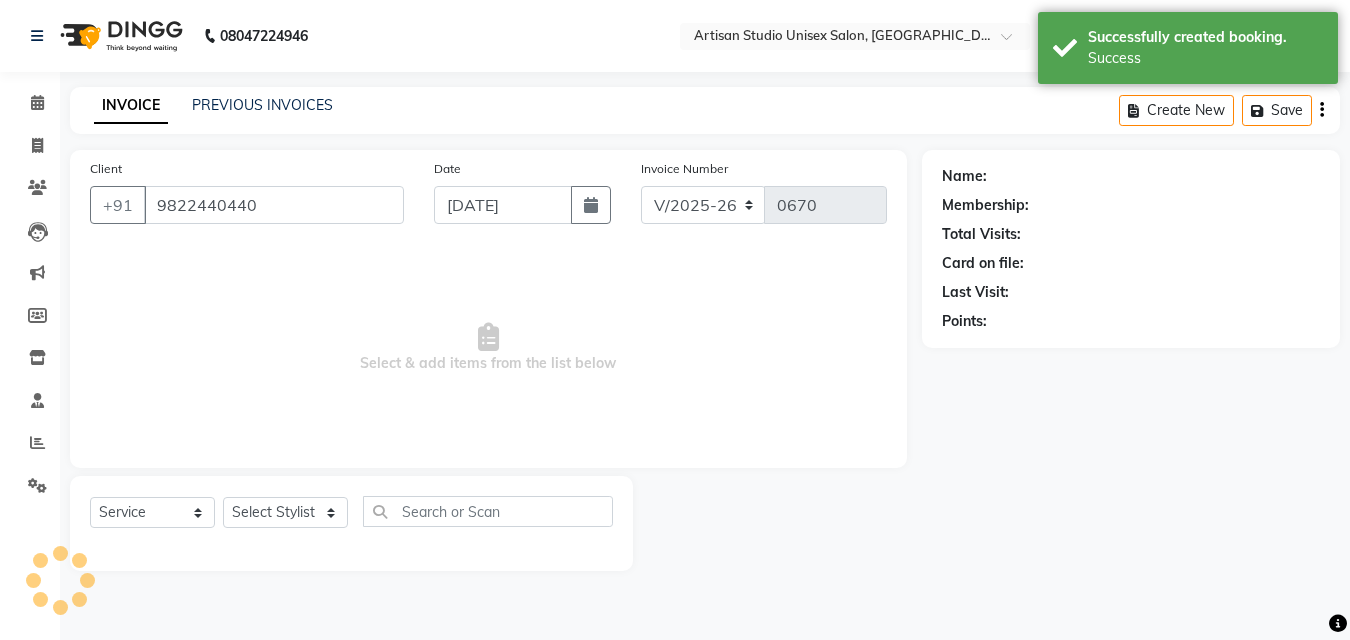 select on "51857" 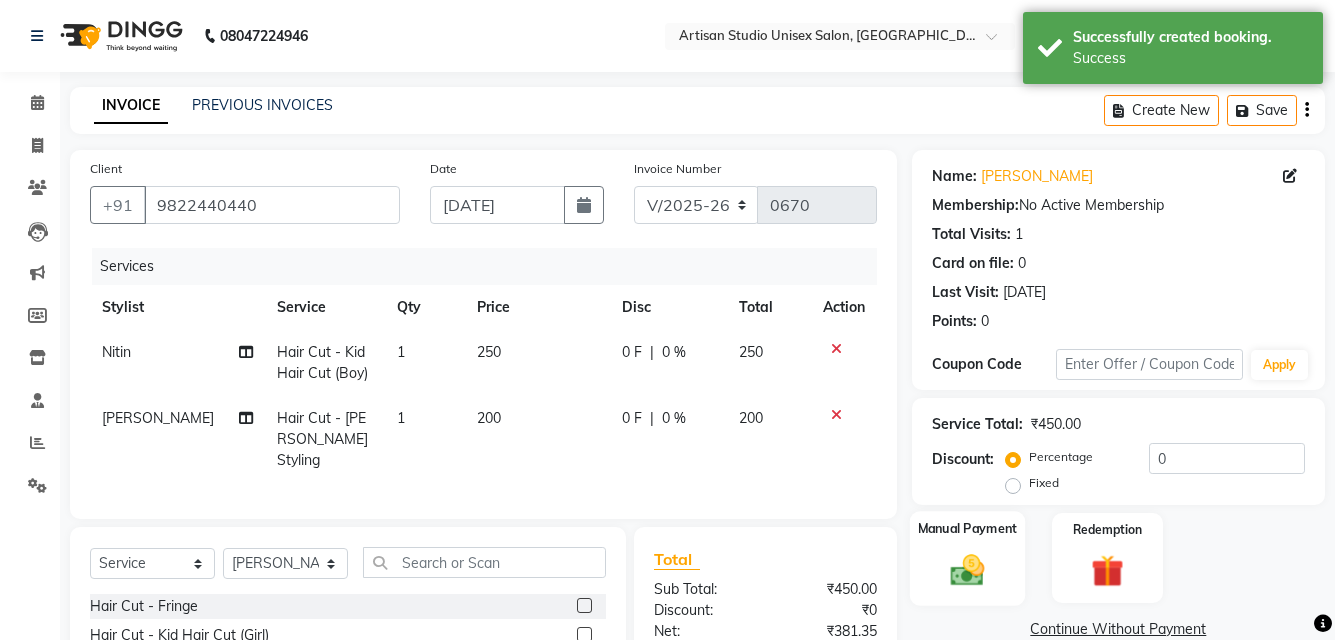 scroll, scrollTop: 206, scrollLeft: 0, axis: vertical 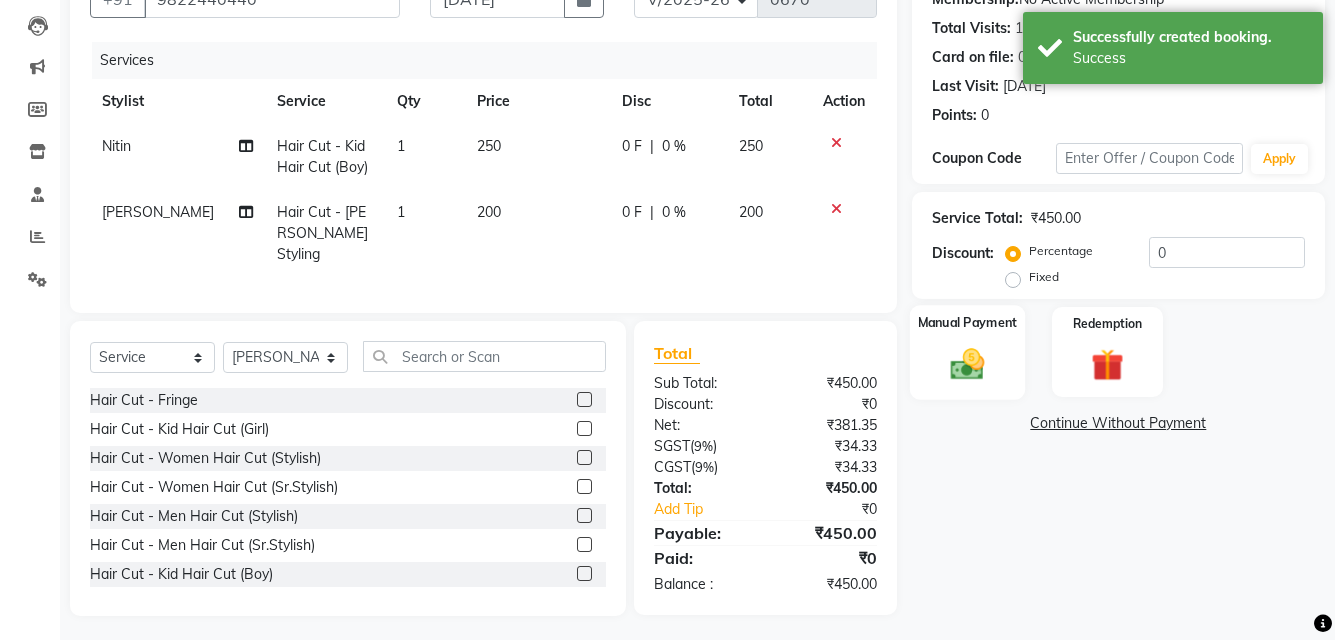 click 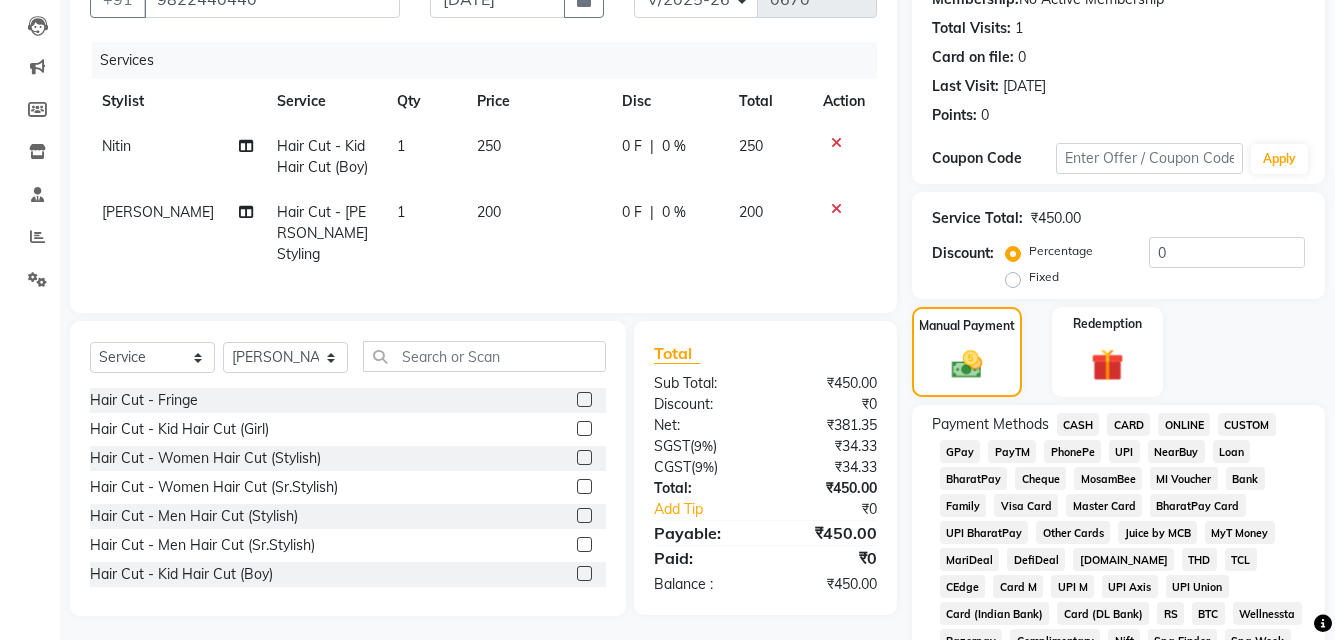 click on "ONLINE" 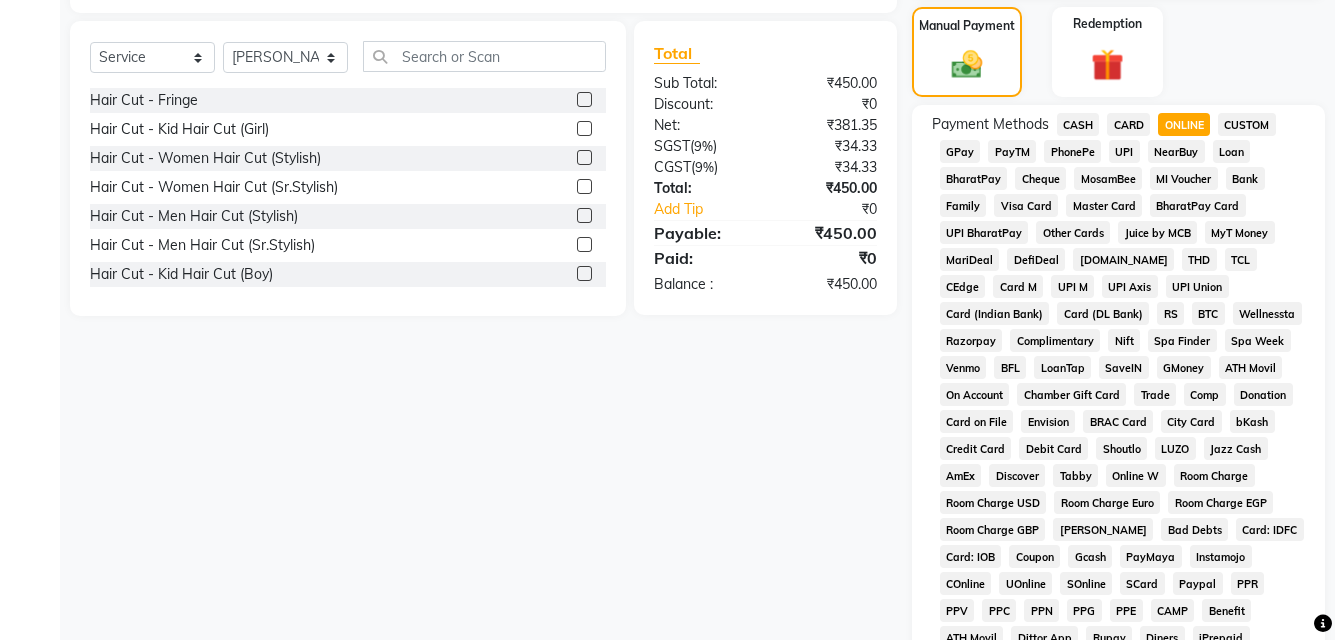 scroll, scrollTop: 861, scrollLeft: 0, axis: vertical 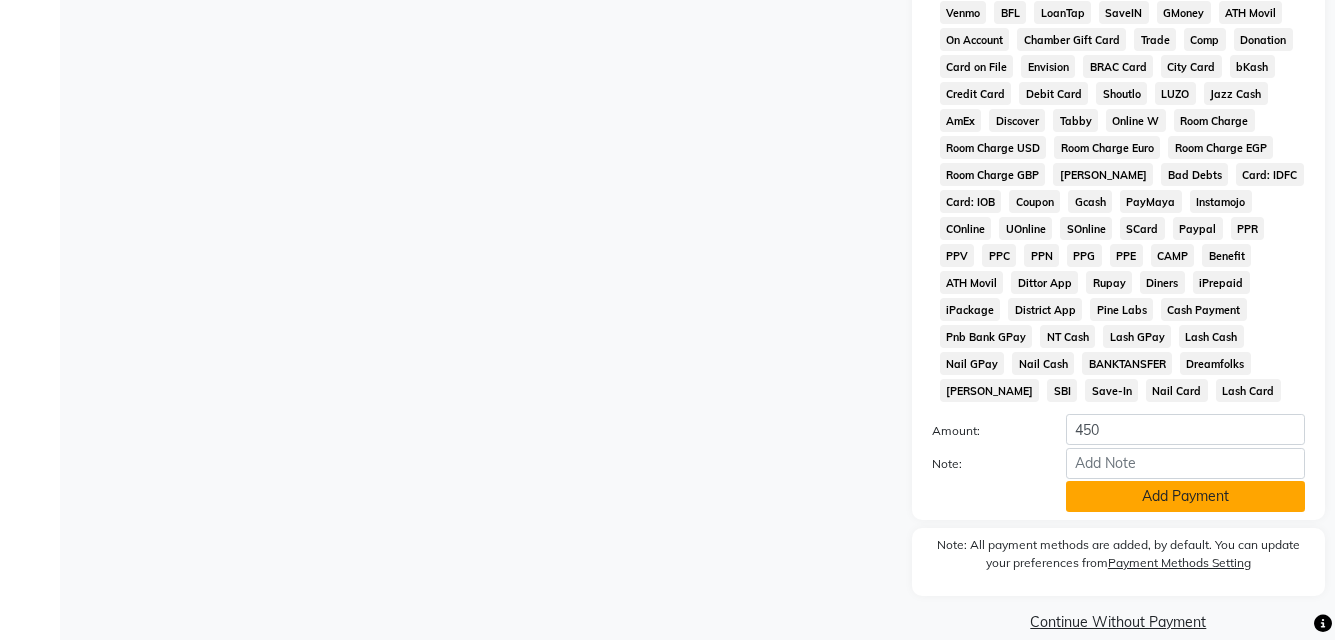 click on "Add Payment" 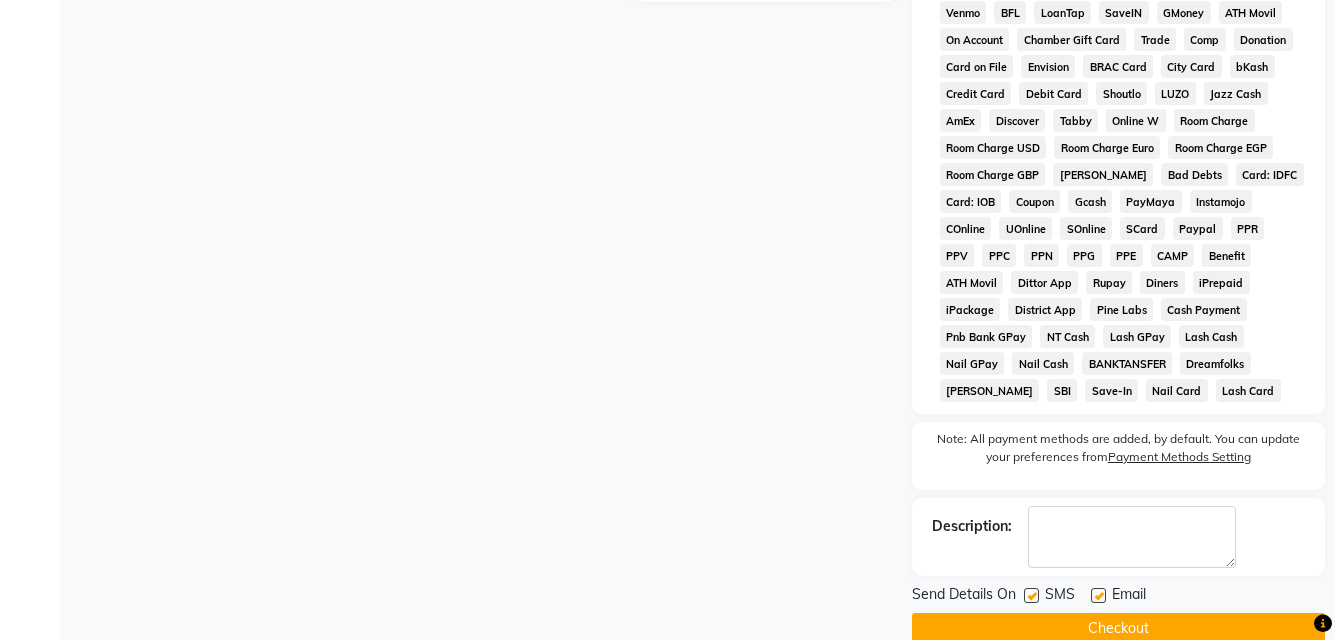 click 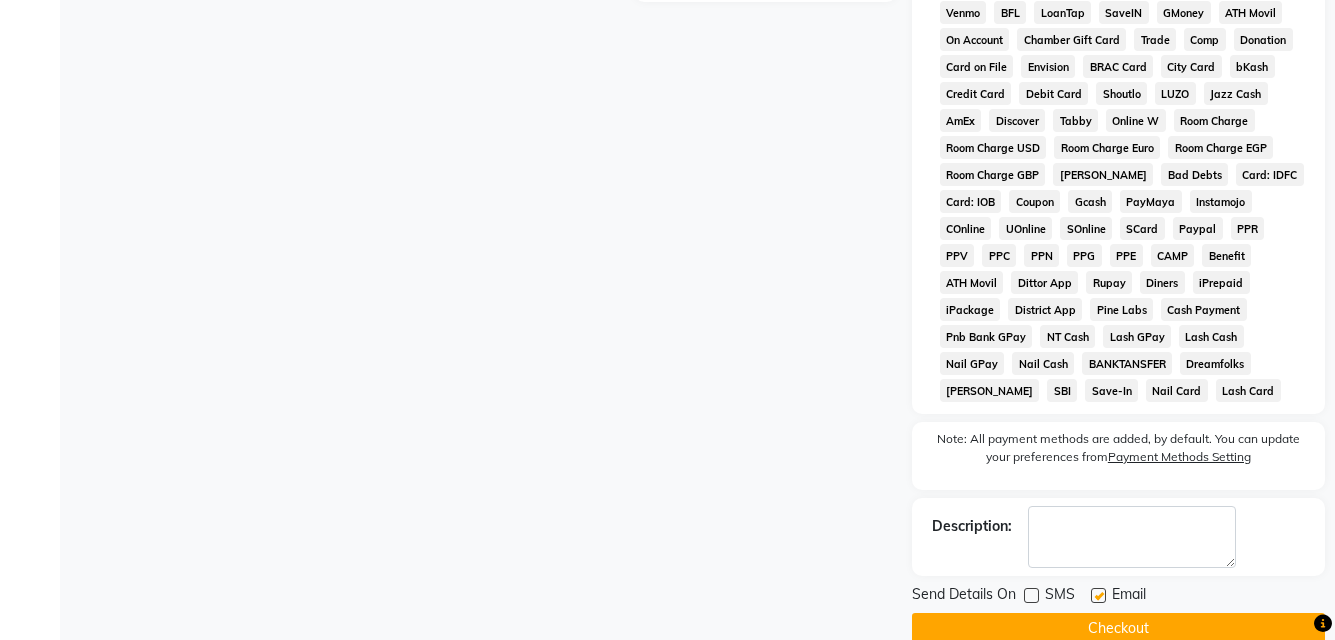 click 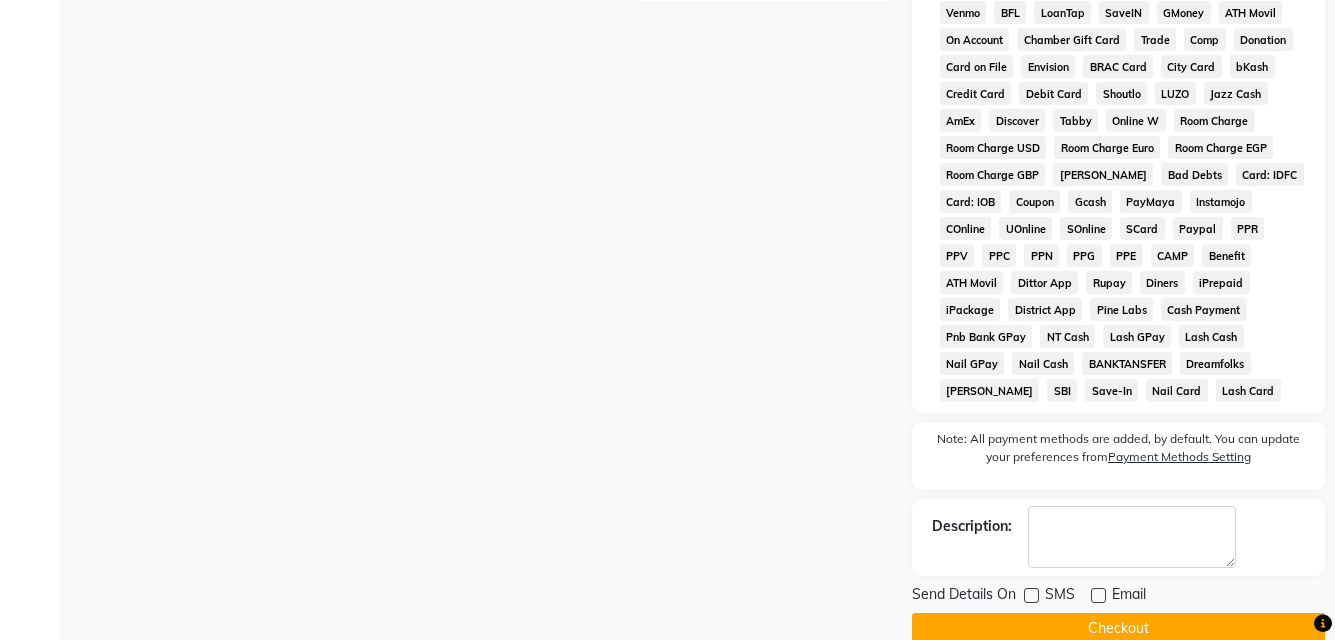click on "Checkout" 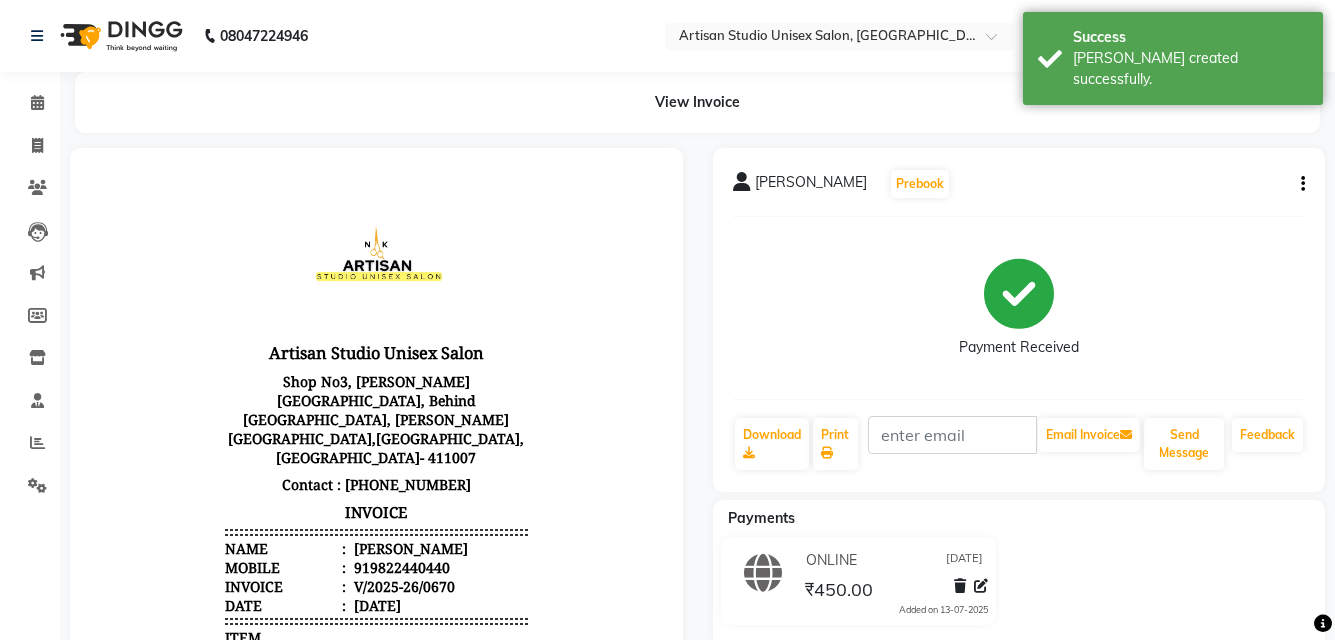 scroll, scrollTop: 0, scrollLeft: 0, axis: both 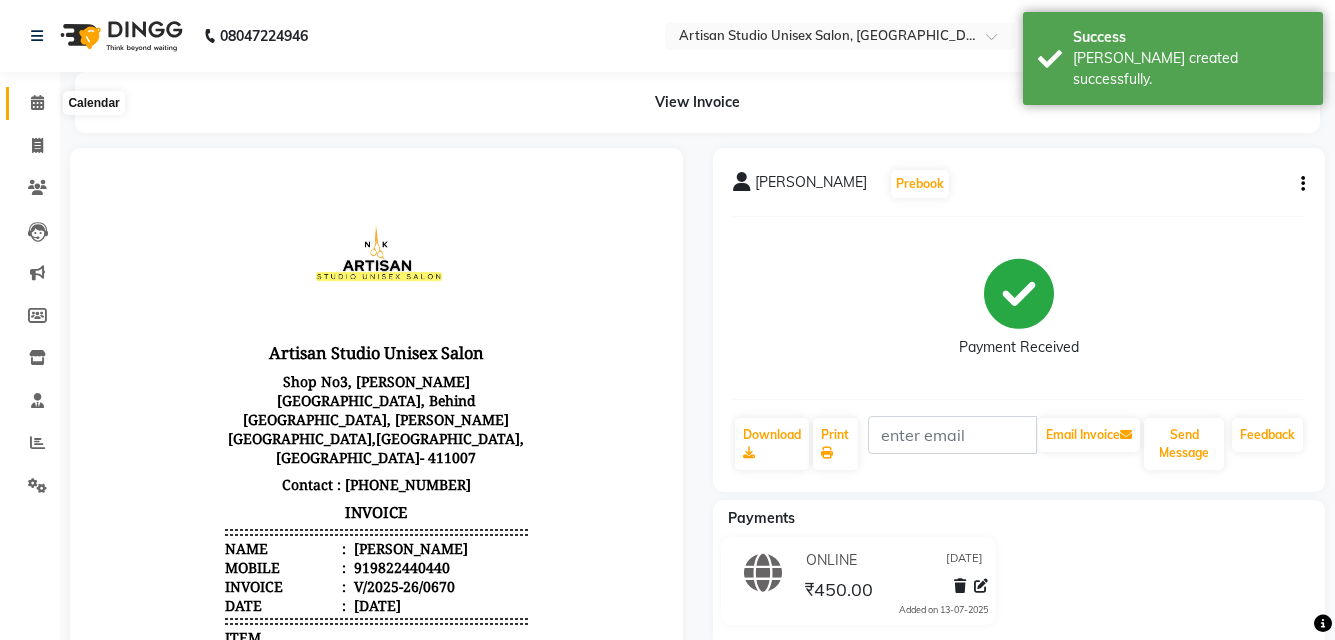 click 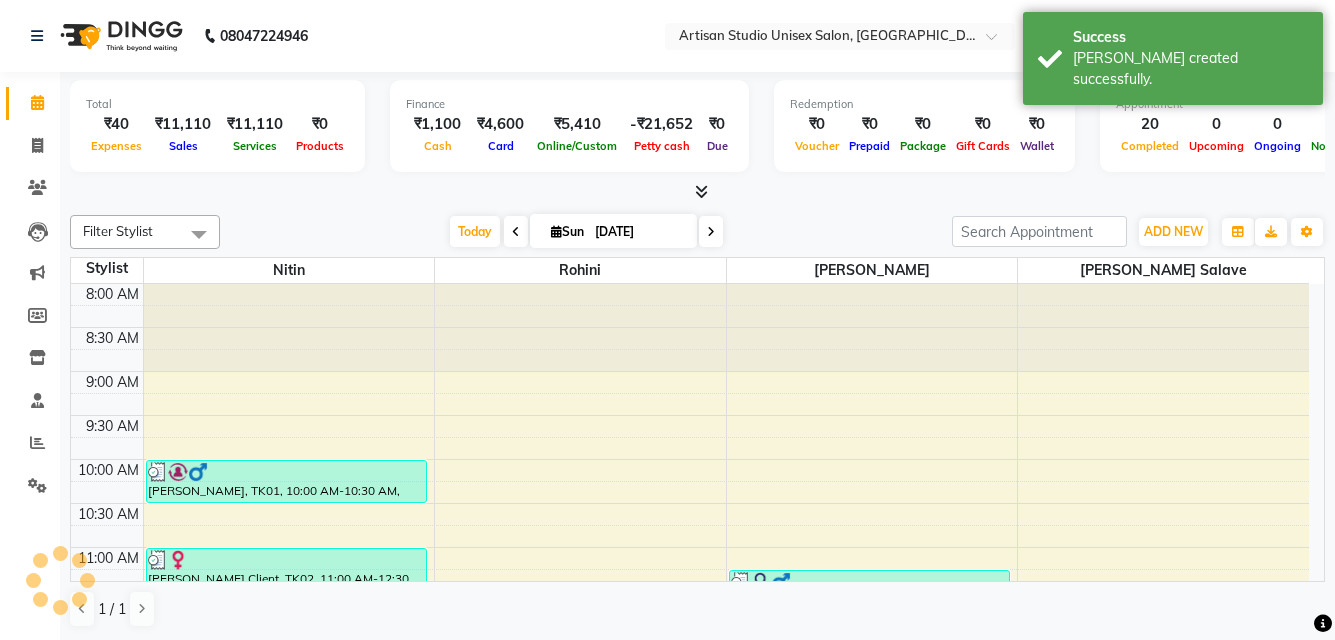 scroll, scrollTop: 896, scrollLeft: 0, axis: vertical 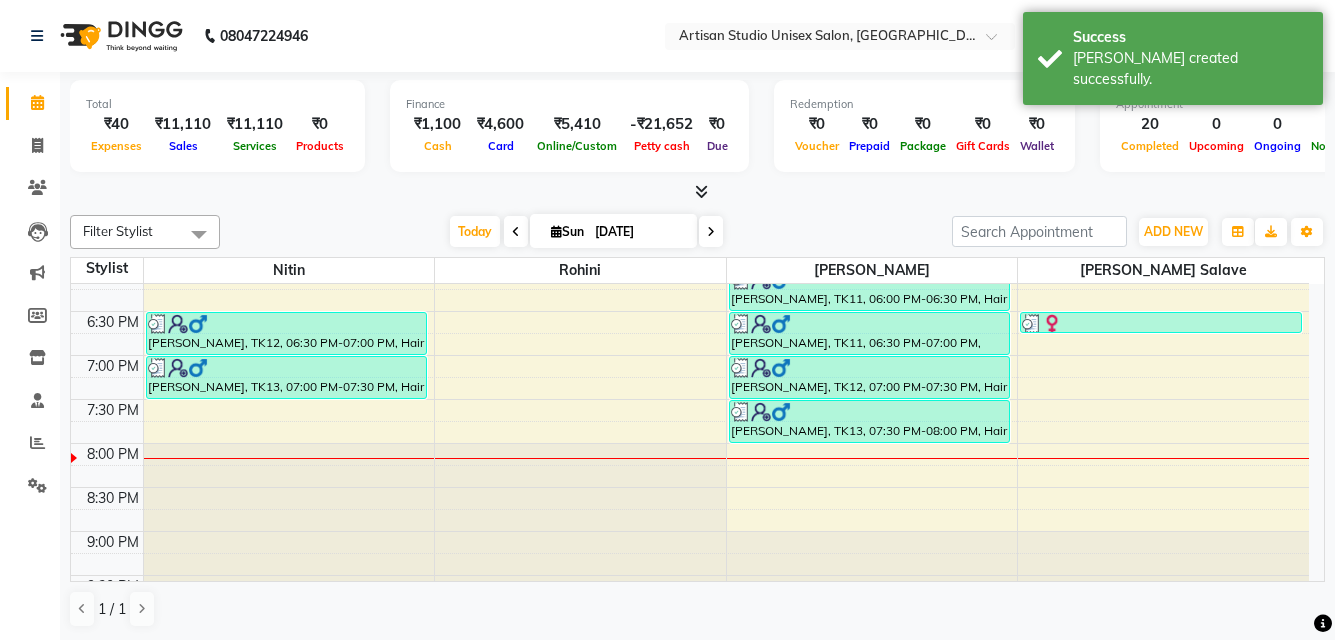 click at bounding box center [701, 191] 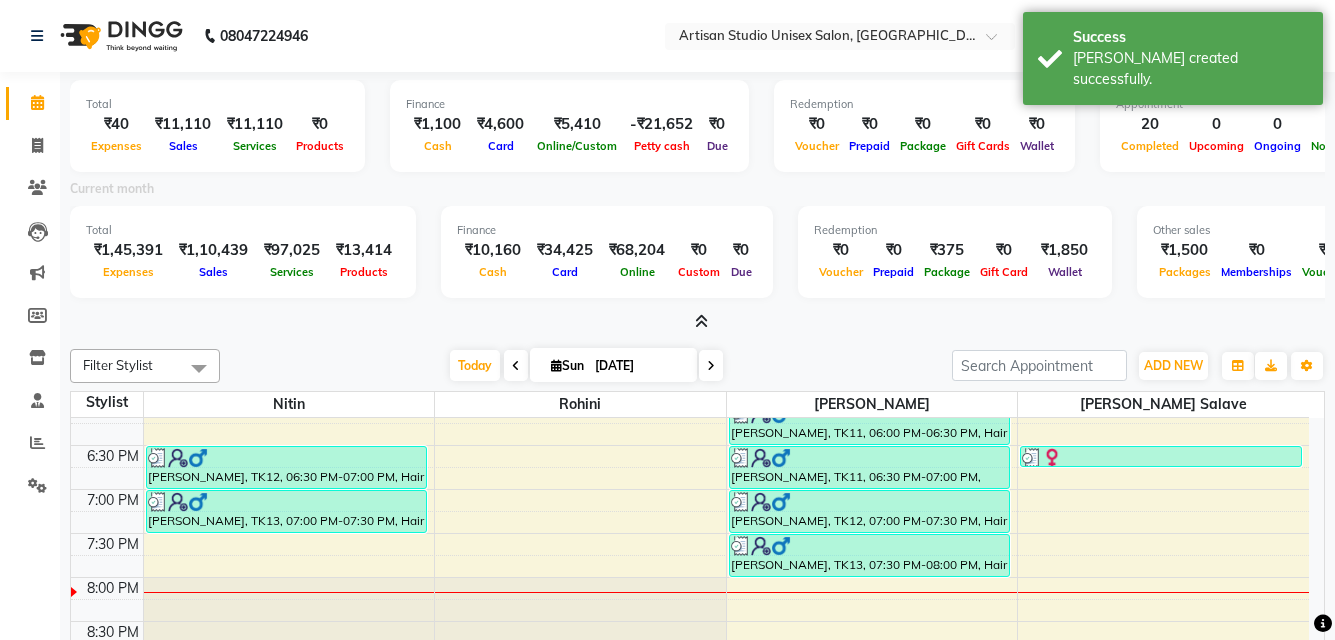 click at bounding box center [701, 321] 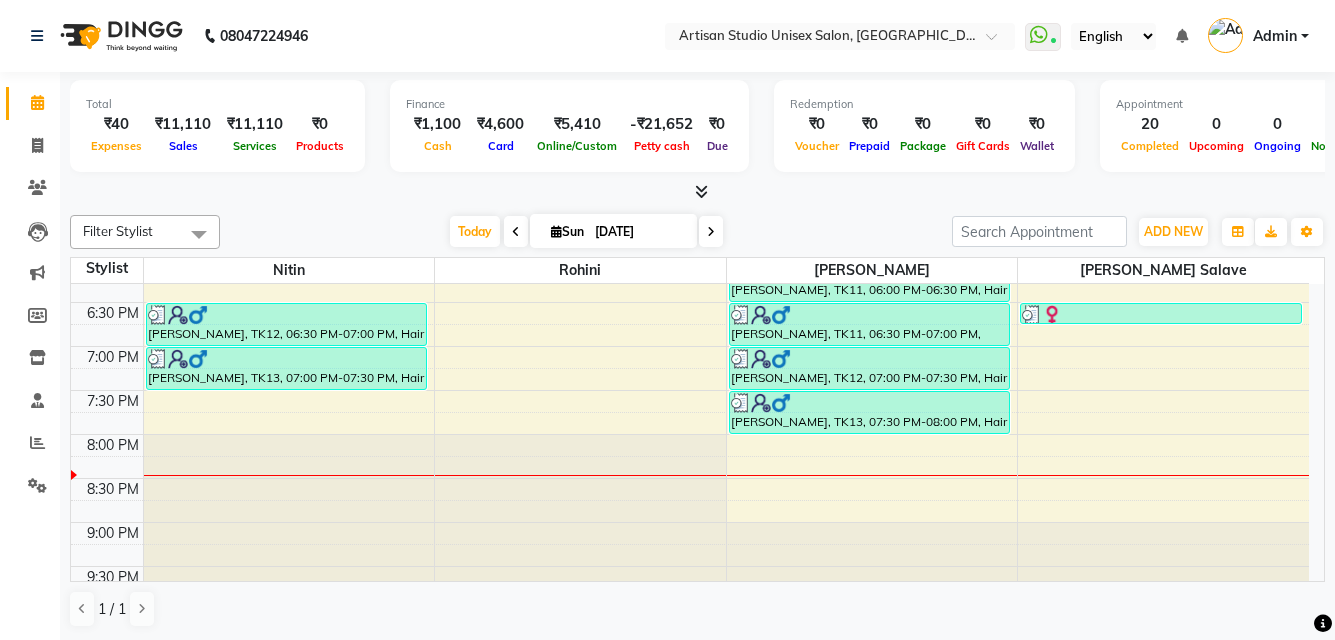 scroll, scrollTop: 934, scrollLeft: 0, axis: vertical 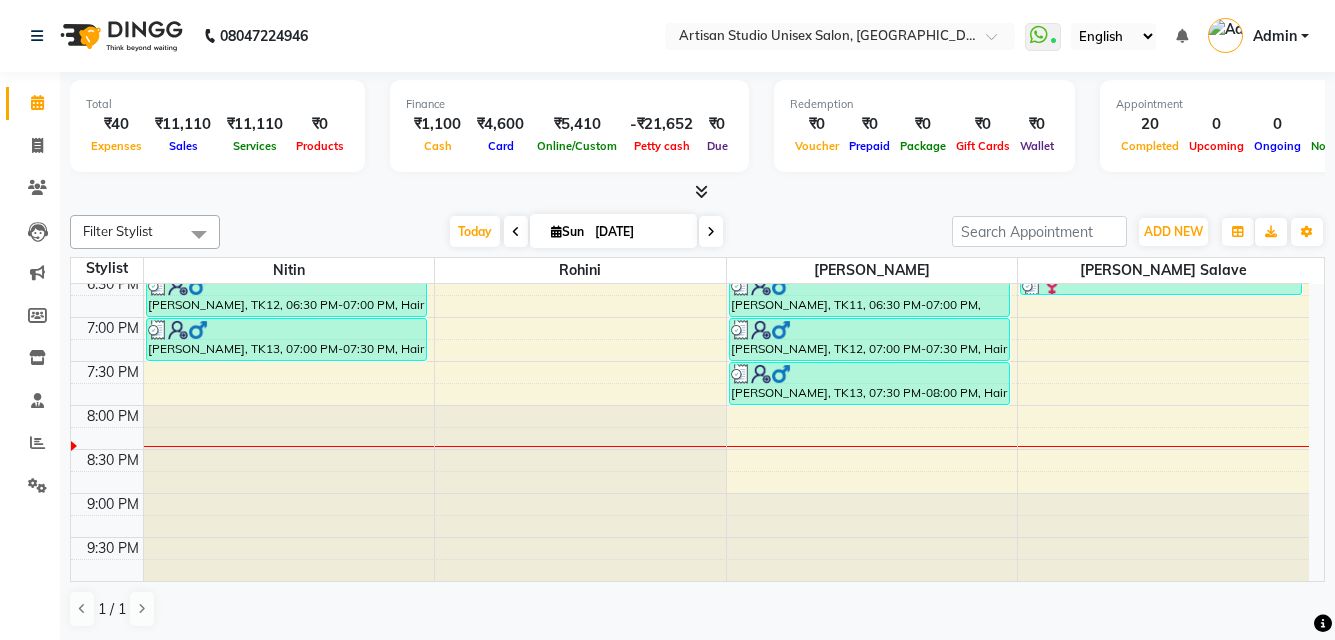 click on "8:00 AM 8:30 AM 9:00 AM 9:30 AM 10:00 AM 10:30 AM 11:00 AM 11:30 AM 12:00 PM 12:30 PM 1:00 PM 1:30 PM 2:00 PM 2:30 PM 3:00 PM 3:30 PM 4:00 PM 4:30 PM 5:00 PM 5:30 PM 6:00 PM 6:30 PM 7:00 PM 7:30 PM 8:00 PM 8:30 PM 9:00 PM 9:30 PM     [PERSON_NAME], TK01, 10:00 AM-10:30 AM, Hair Cut - [PERSON_NAME] Styling     [PERSON_NAME] Client, TK02, 11:00 AM-12:30 PM, Hair Cut - Kid Hair Cut (Girl),Hair Cut - Women Hair Cut (Stylish)     [PERSON_NAME] Wella, TK04, 12:30 PM-01:00 PM, Hair Cut - [PERSON_NAME] Styling     [PERSON_NAME], TK07, 01:00 PM-01:30 PM, Hair Cut - Men Hair Cut (Sr.Stylish)     [PERSON_NAME], TK07, 01:30 PM-02:30 PM, Global Colour (Men) - Hair Colour     [PERSON_NAME], TK09, 03:15 PM-03:45 PM, Hair Cut - Women Hair Cut (Sr.Stylish)     [PERSON_NAME], TK12, 06:30 PM-07:00 PM, Hair Cut - Men Hair Cut (Sr.Stylish)     [PERSON_NAME], TK13, 07:00 PM-07:30 PM, Hair Cut - Kid Hair Cut (Boy)     [PERSON_NAME] Buddiyal, TK03, 11:15 AM-11:45 AM, Hair Cut - [PERSON_NAME] Styling         [PERSON_NAME], TK05, 12:15 PM-12:45 PM, Hair Cut - [PERSON_NAME] Styling" at bounding box center (690, -35) 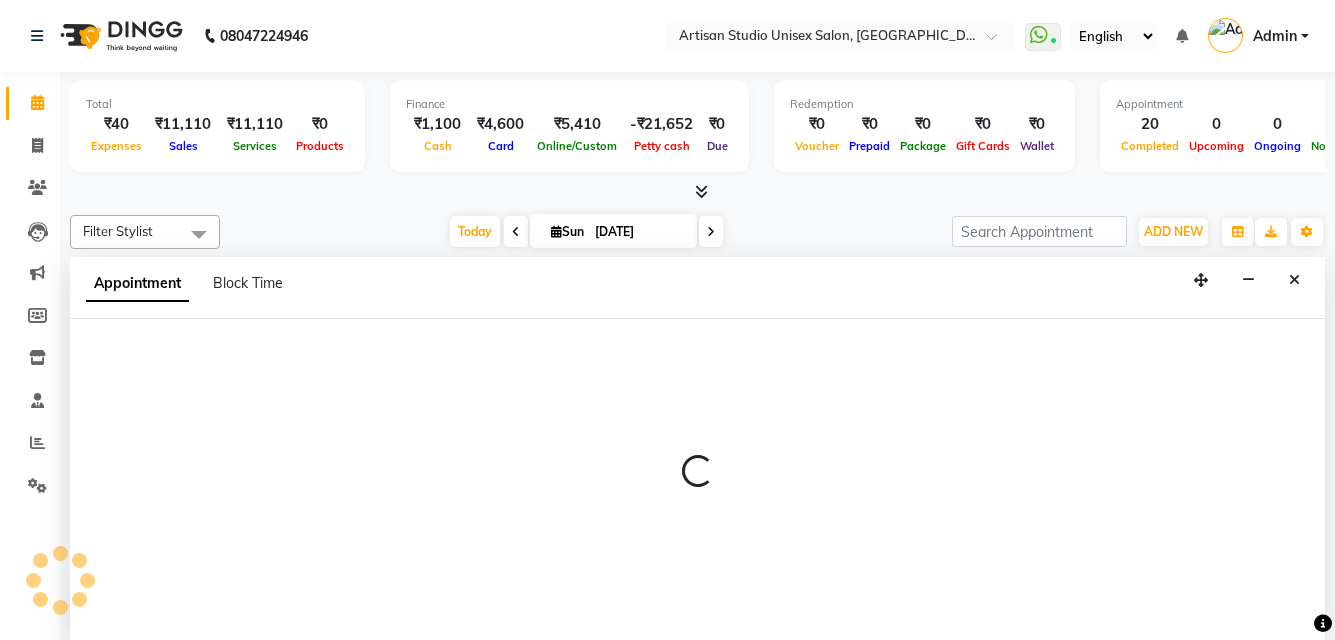 select on "51857" 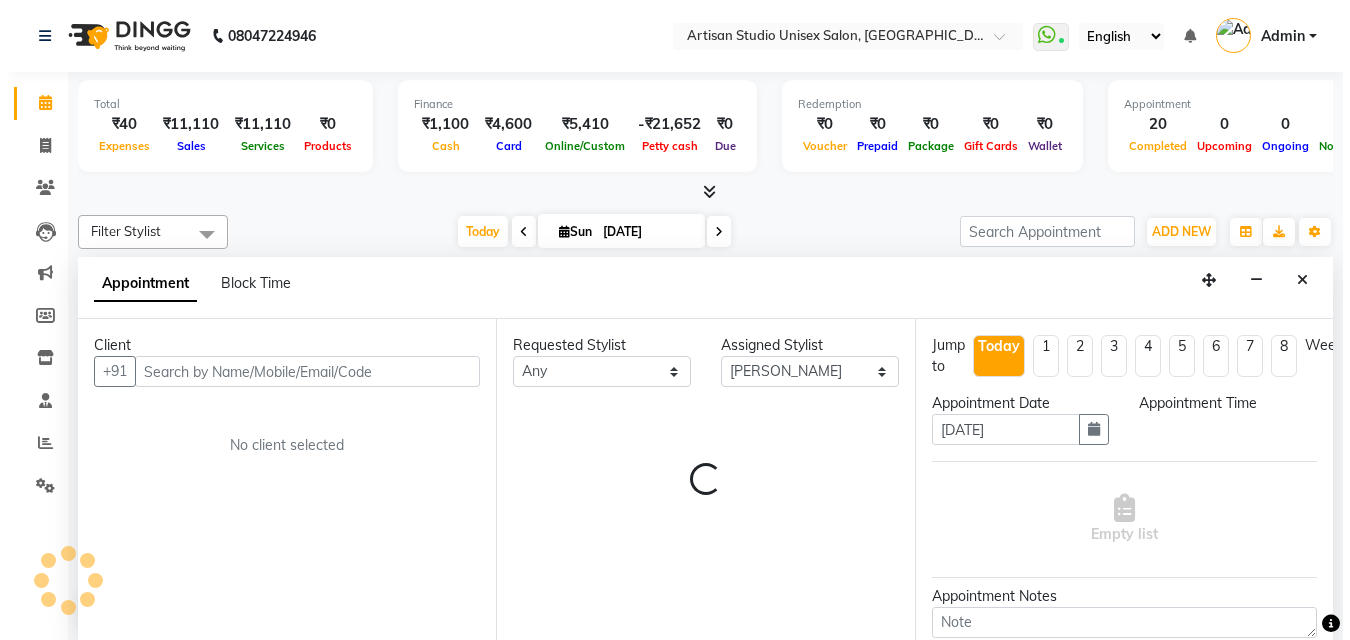 scroll, scrollTop: 1, scrollLeft: 0, axis: vertical 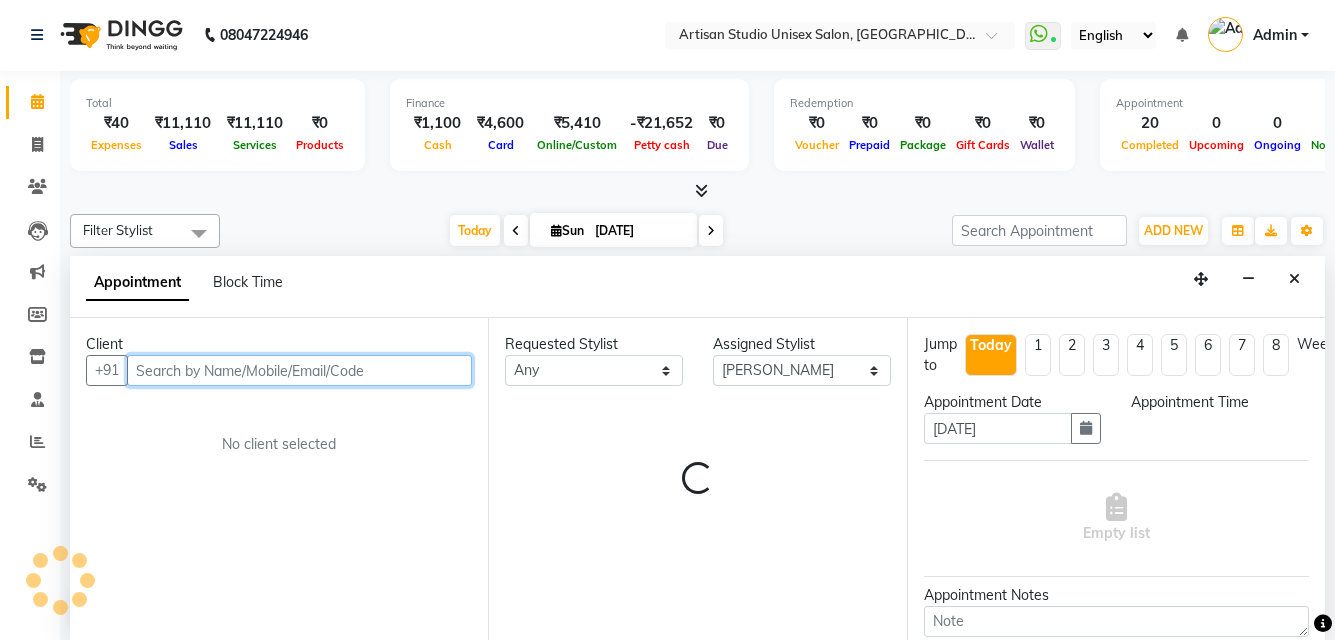 select on "1200" 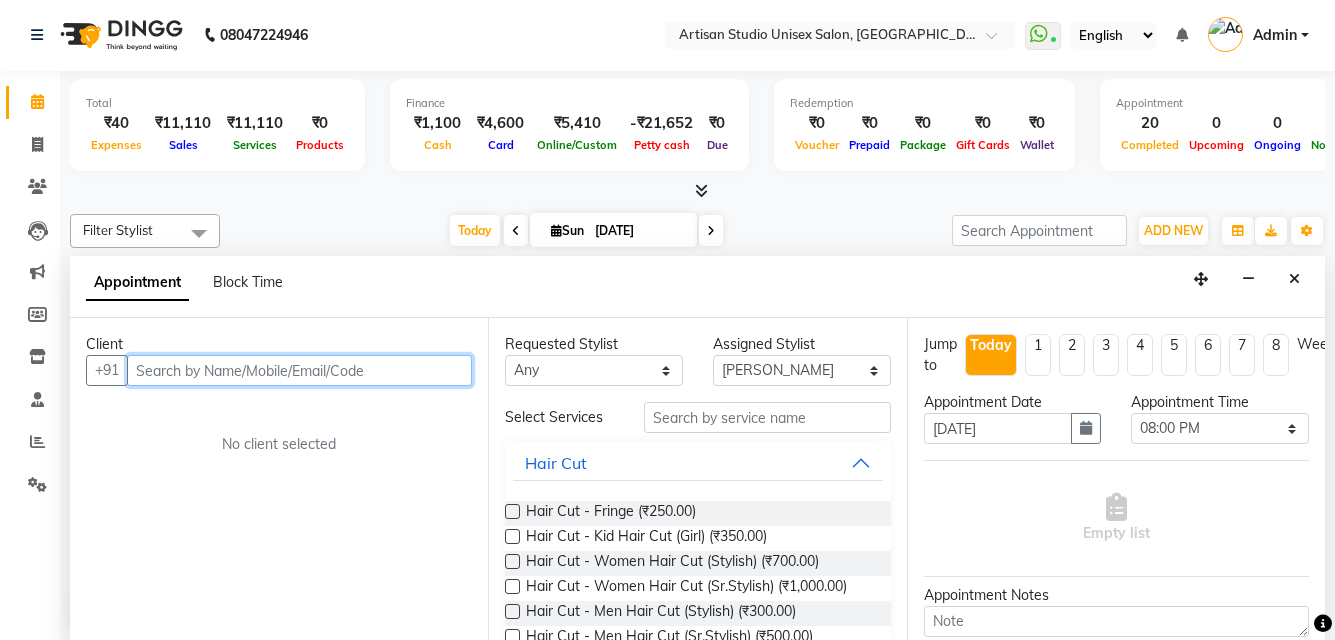 click at bounding box center [299, 370] 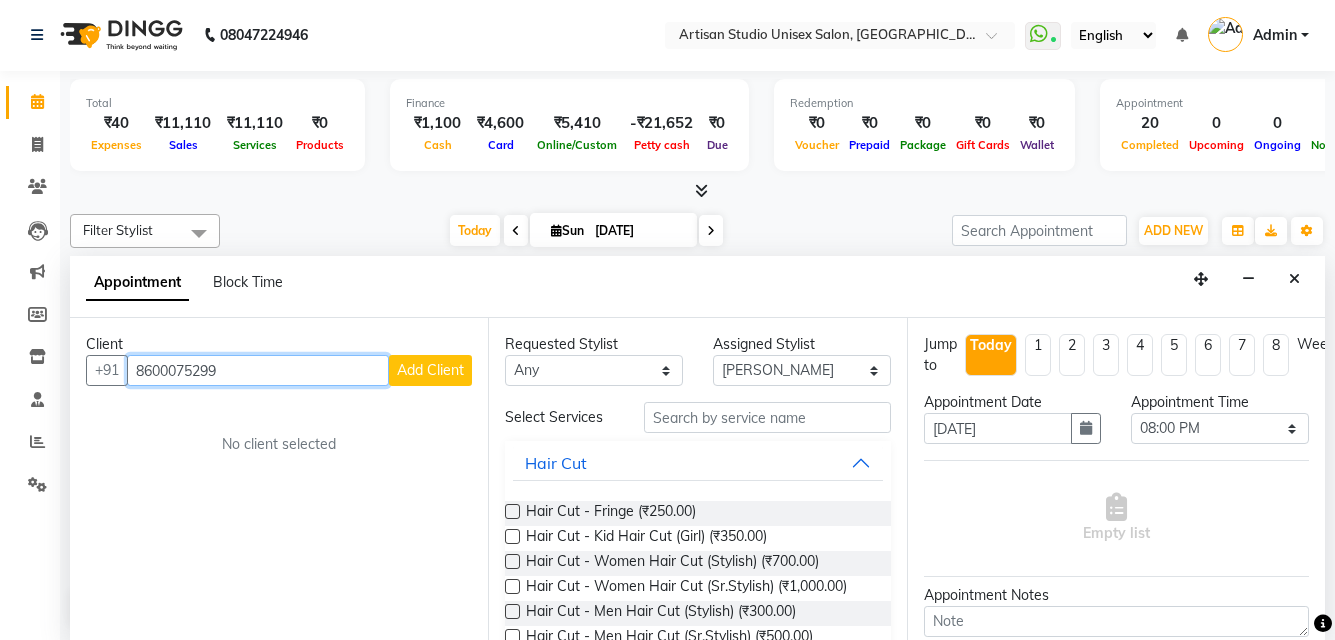type on "8600075299" 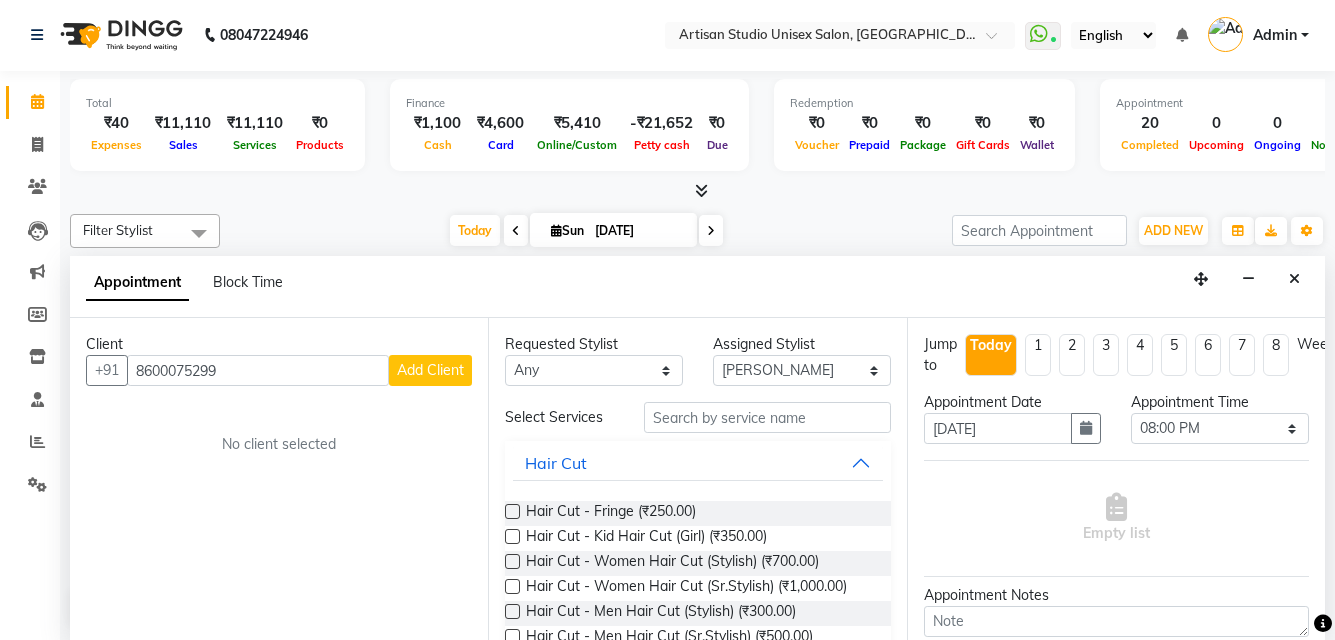 click on "Add Client" at bounding box center (430, 370) 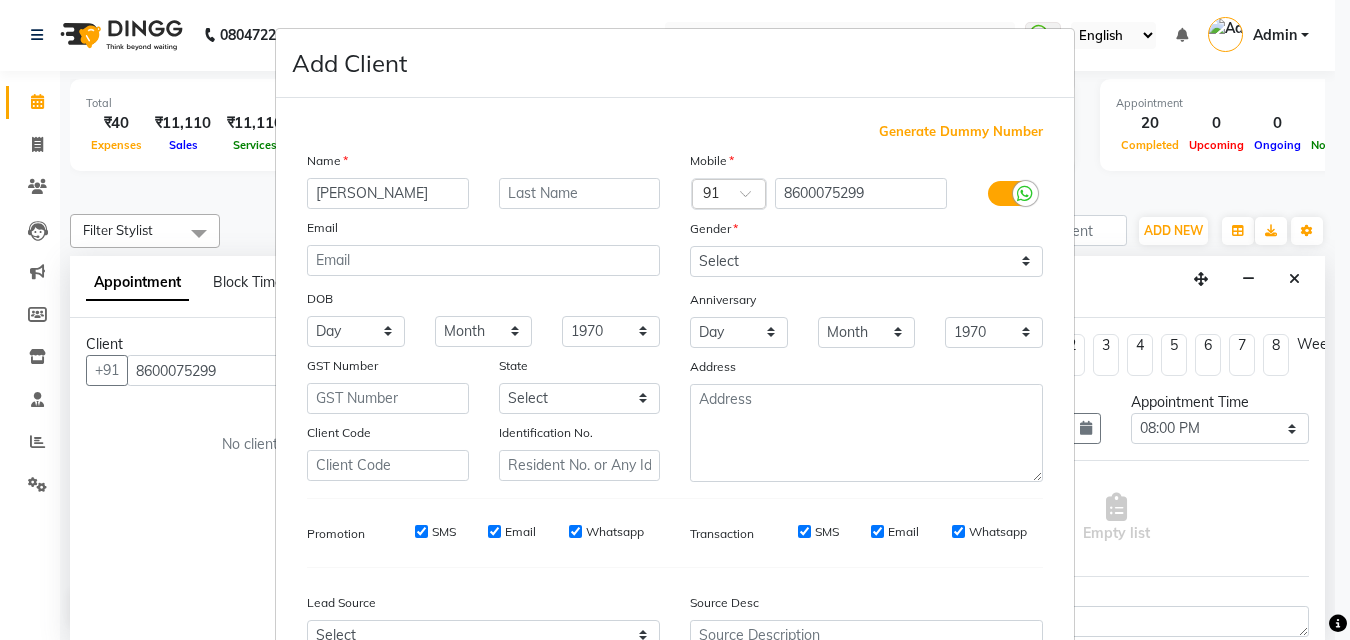 type on "[PERSON_NAME]" 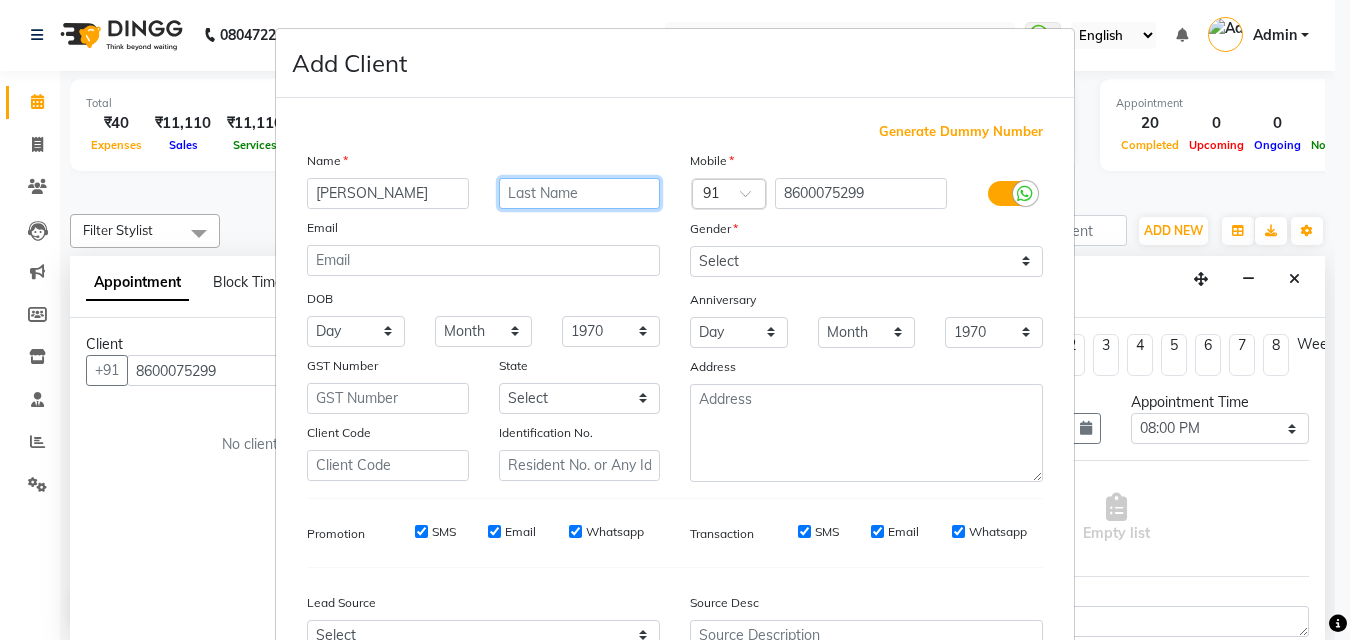 click at bounding box center [580, 193] 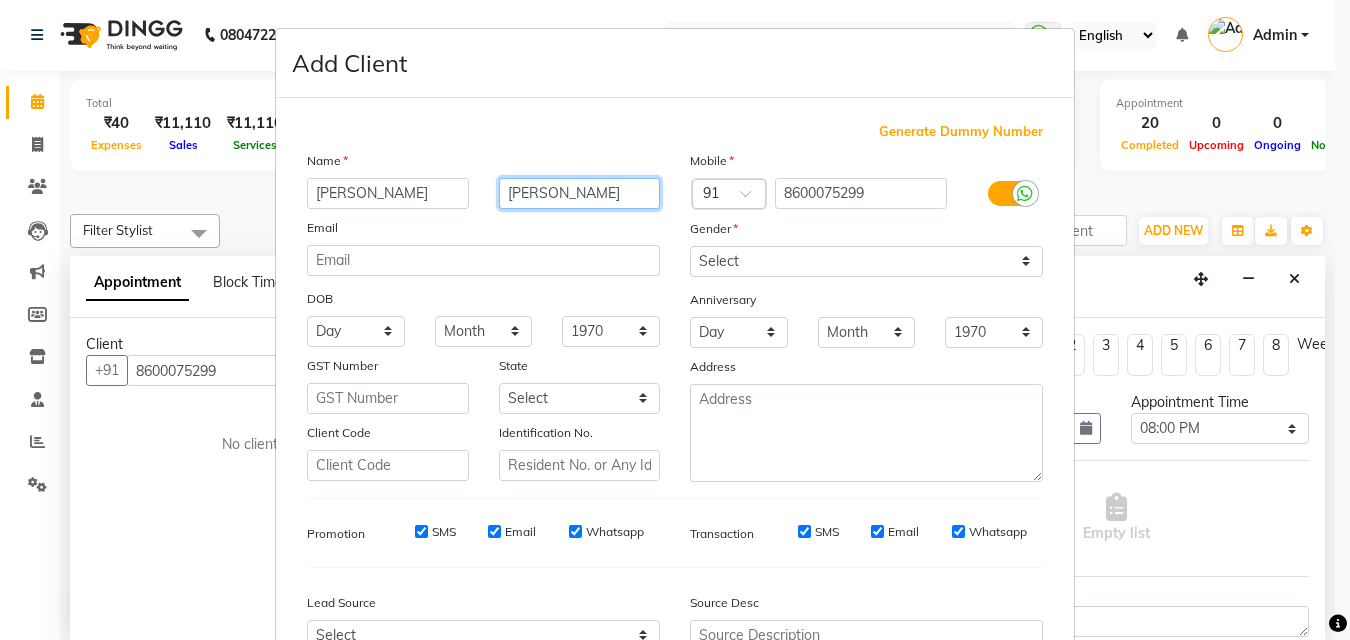type on "[PERSON_NAME]" 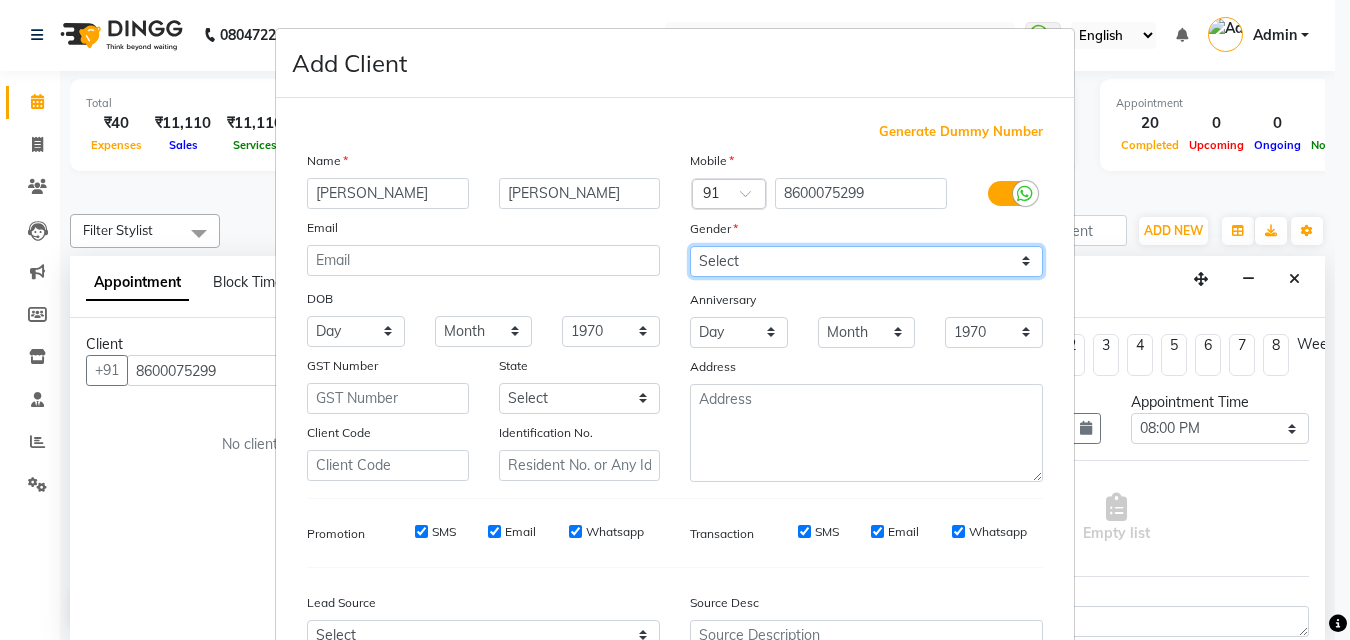 click on "Select [DEMOGRAPHIC_DATA] [DEMOGRAPHIC_DATA] Other Prefer Not To Say" at bounding box center (866, 261) 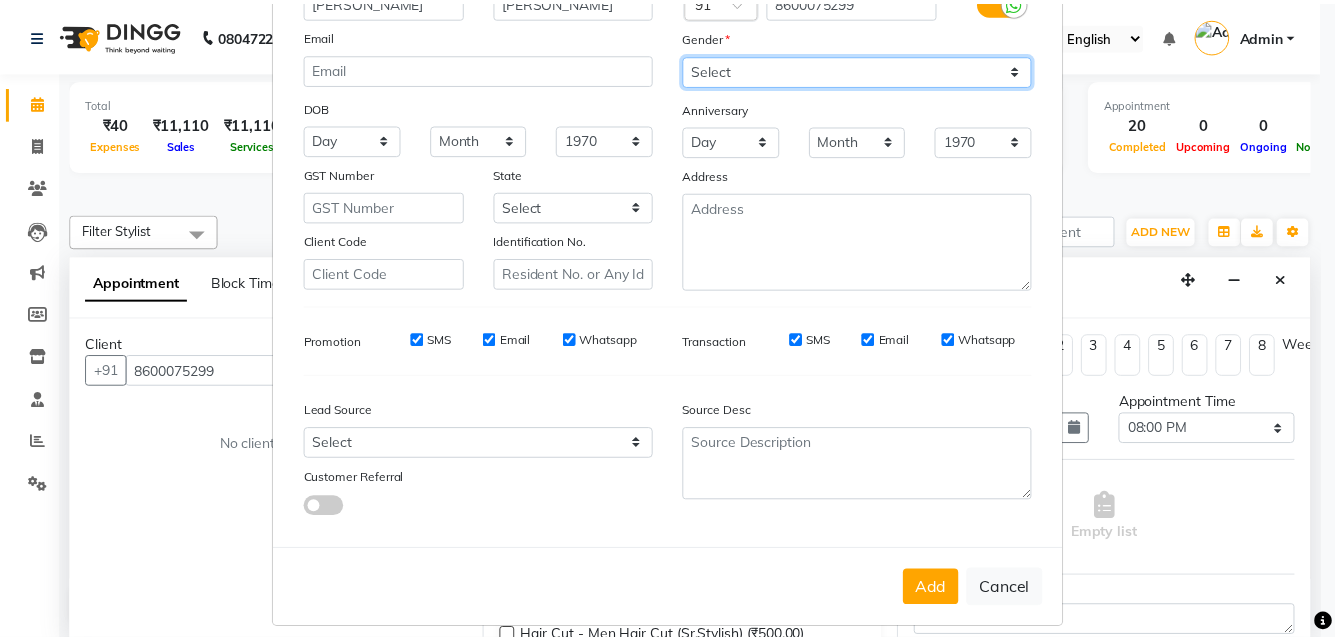 scroll, scrollTop: 209, scrollLeft: 0, axis: vertical 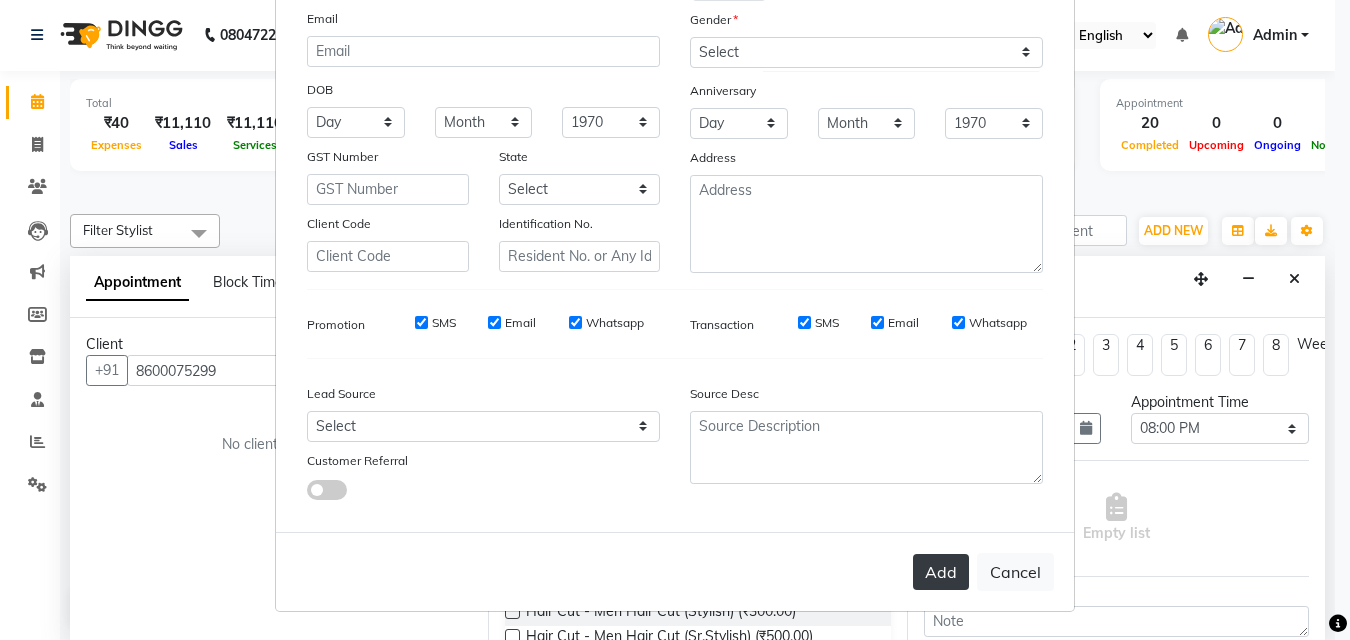 click on "Add" at bounding box center (941, 572) 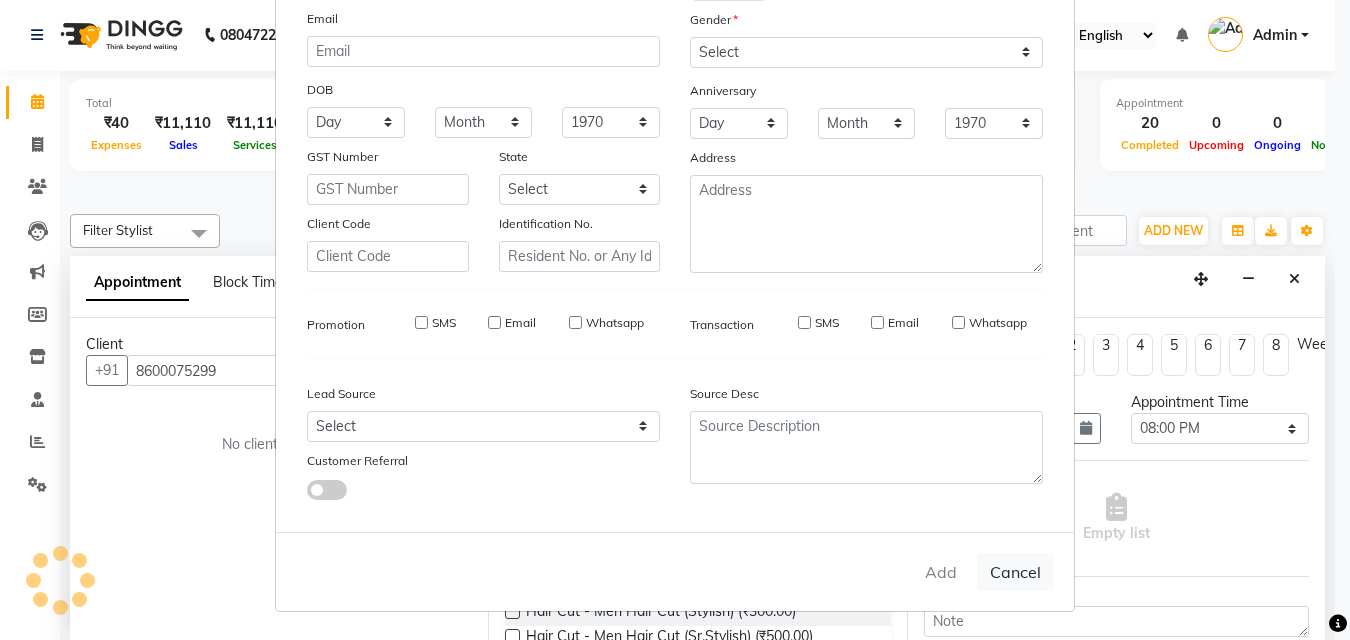 type 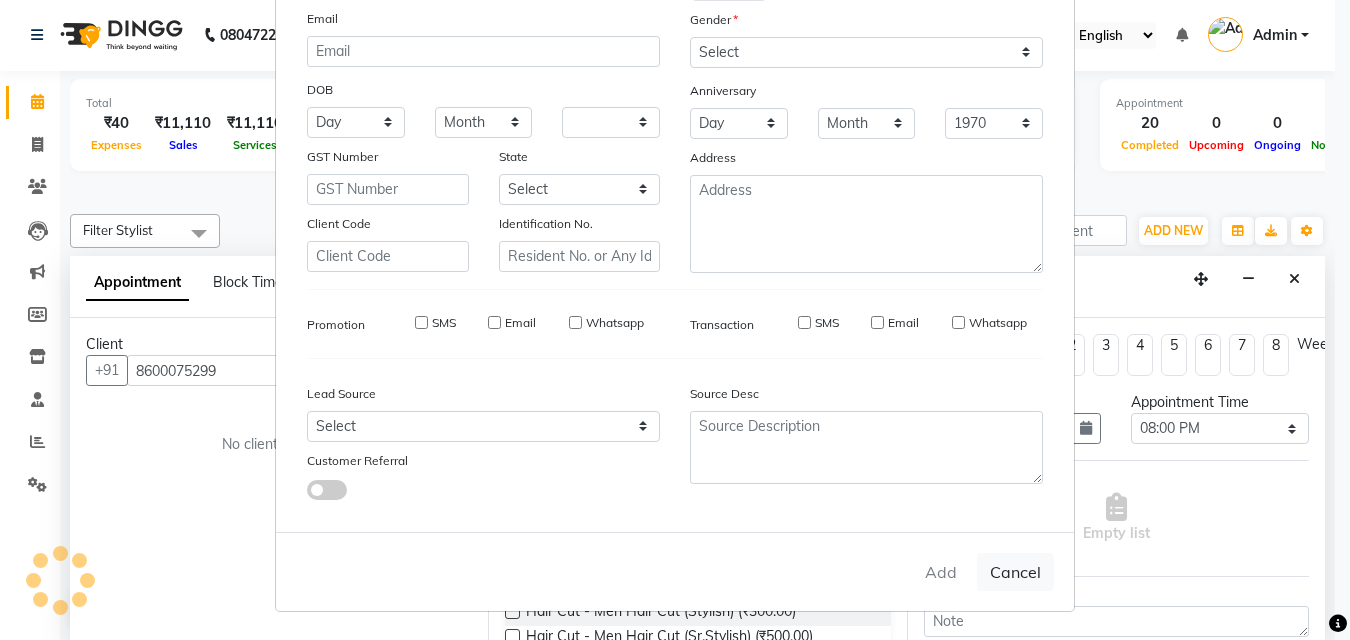 select 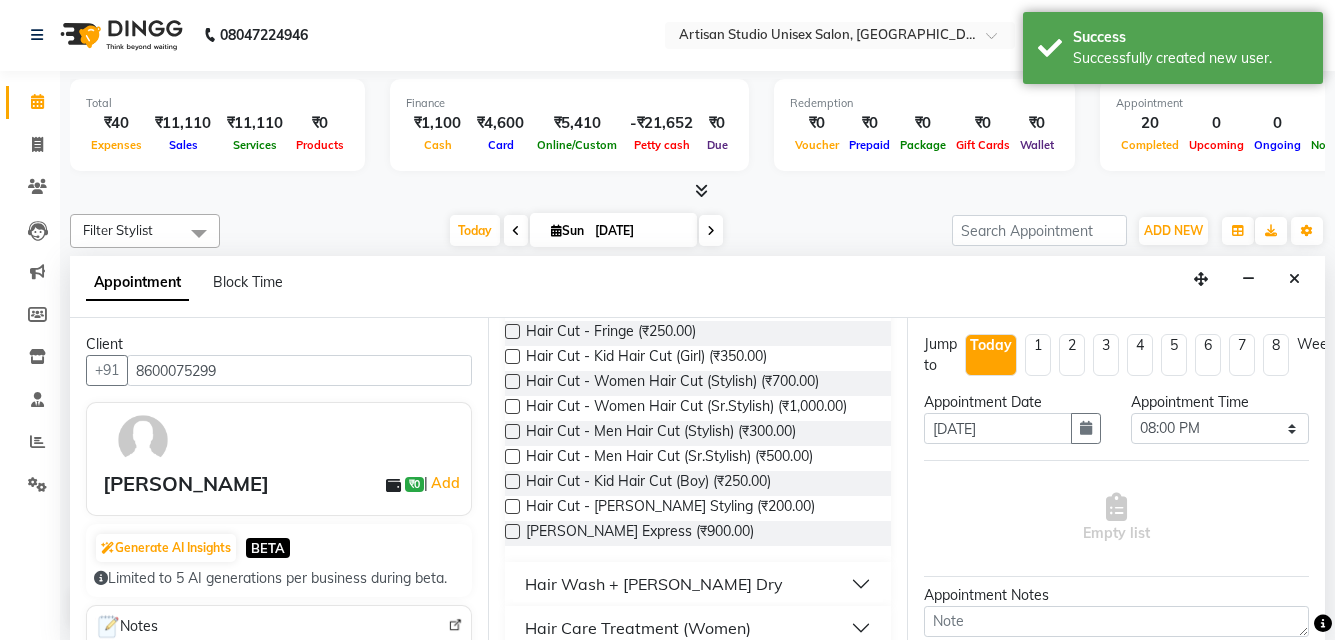 scroll, scrollTop: 200, scrollLeft: 0, axis: vertical 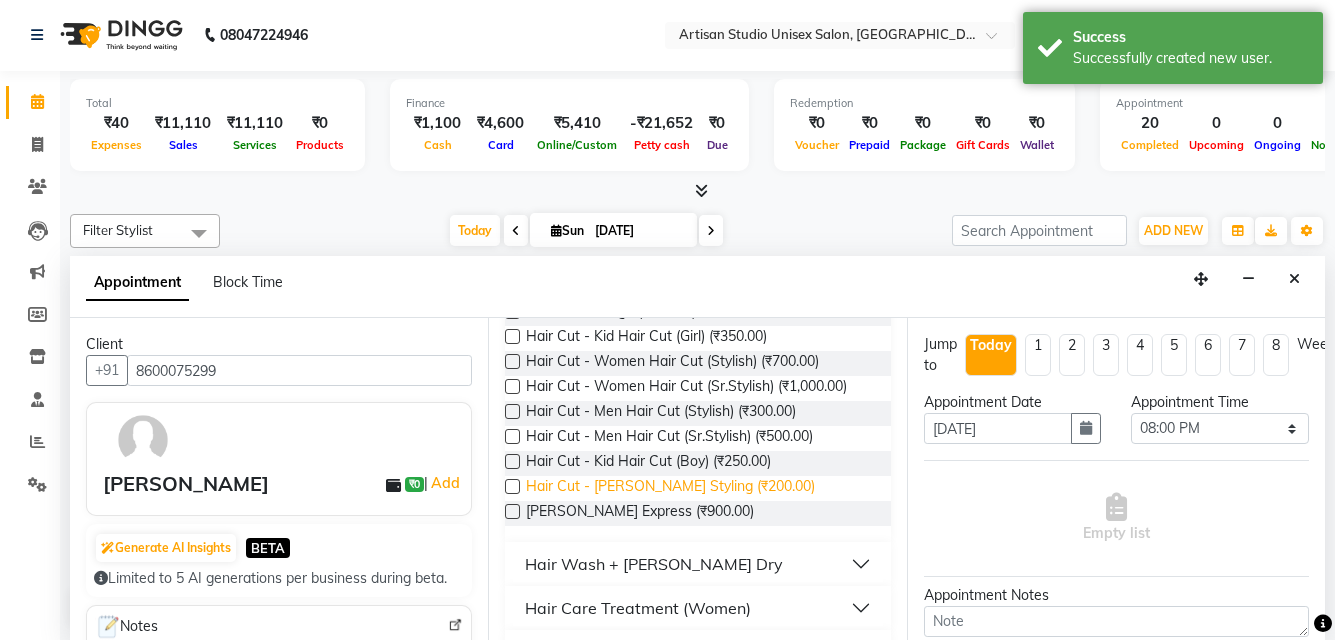 click on "Hair Cut - [PERSON_NAME] Styling (₹200.00)" at bounding box center (670, 488) 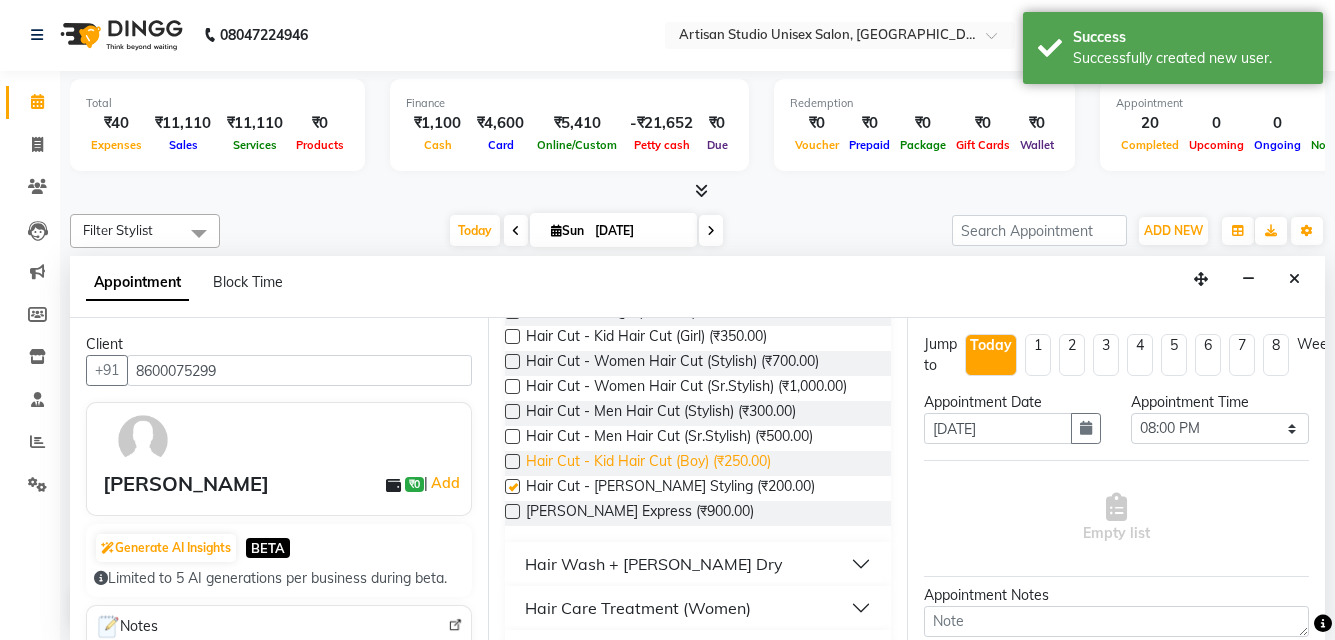 checkbox on "false" 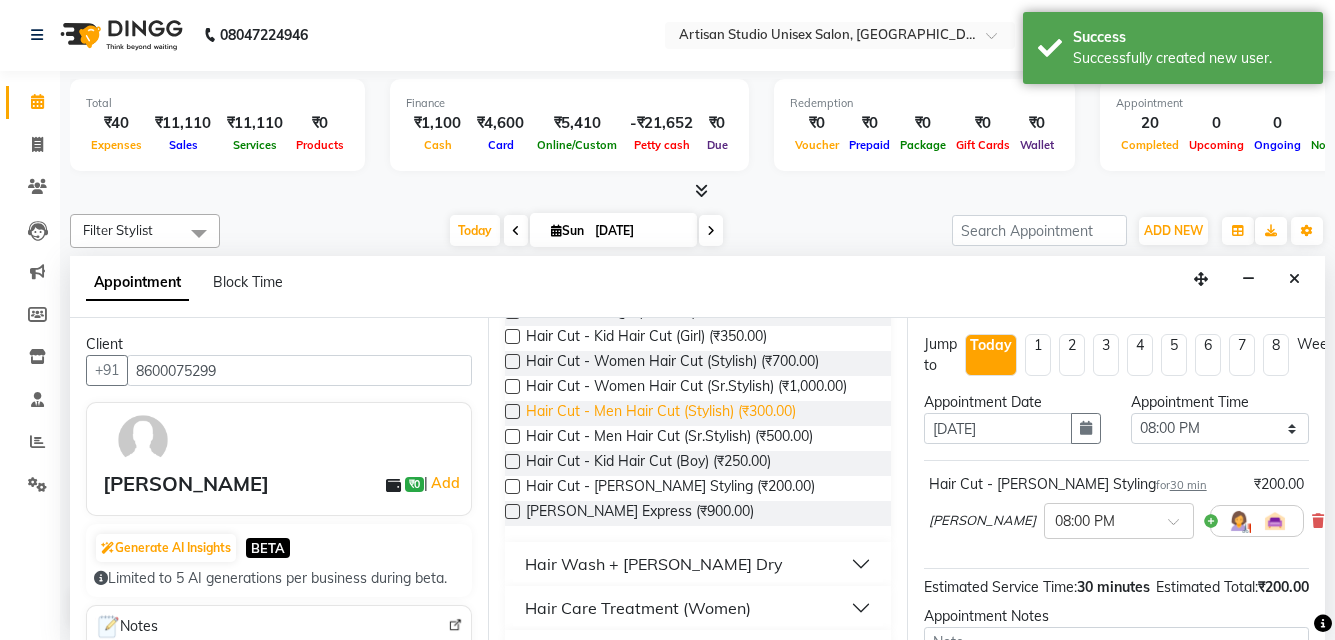 click on "Hair Cut - Men Hair Cut (Stylish) (₹300.00)" at bounding box center [661, 413] 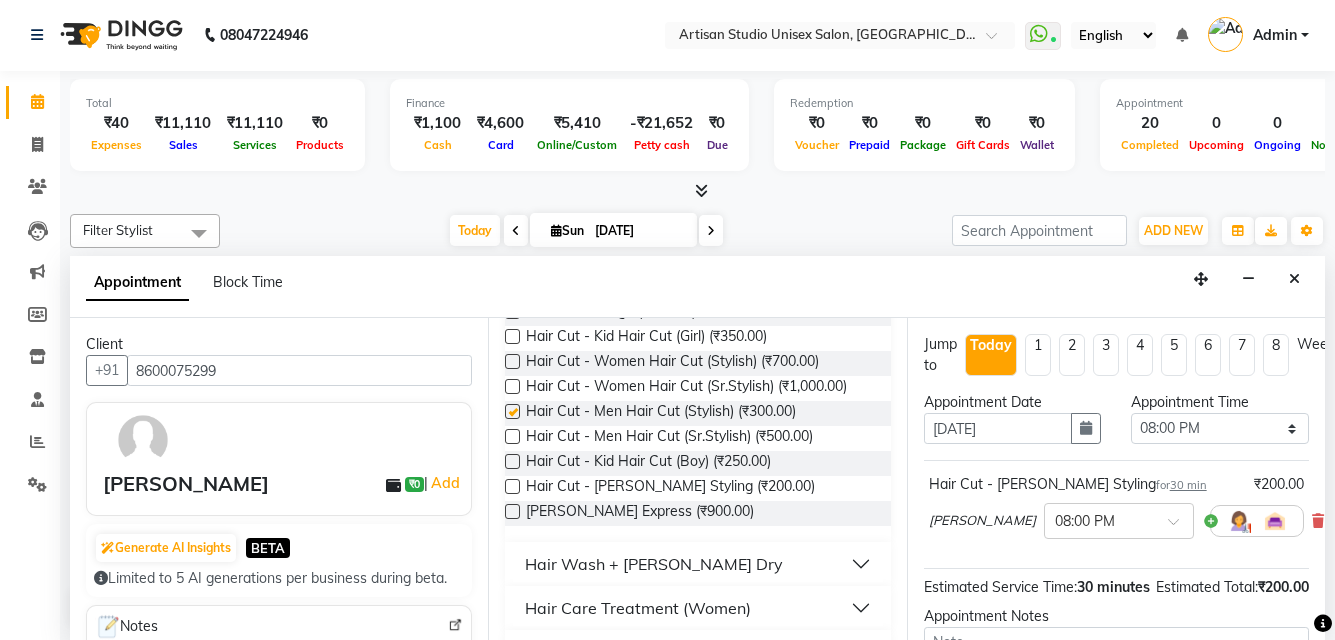 checkbox on "false" 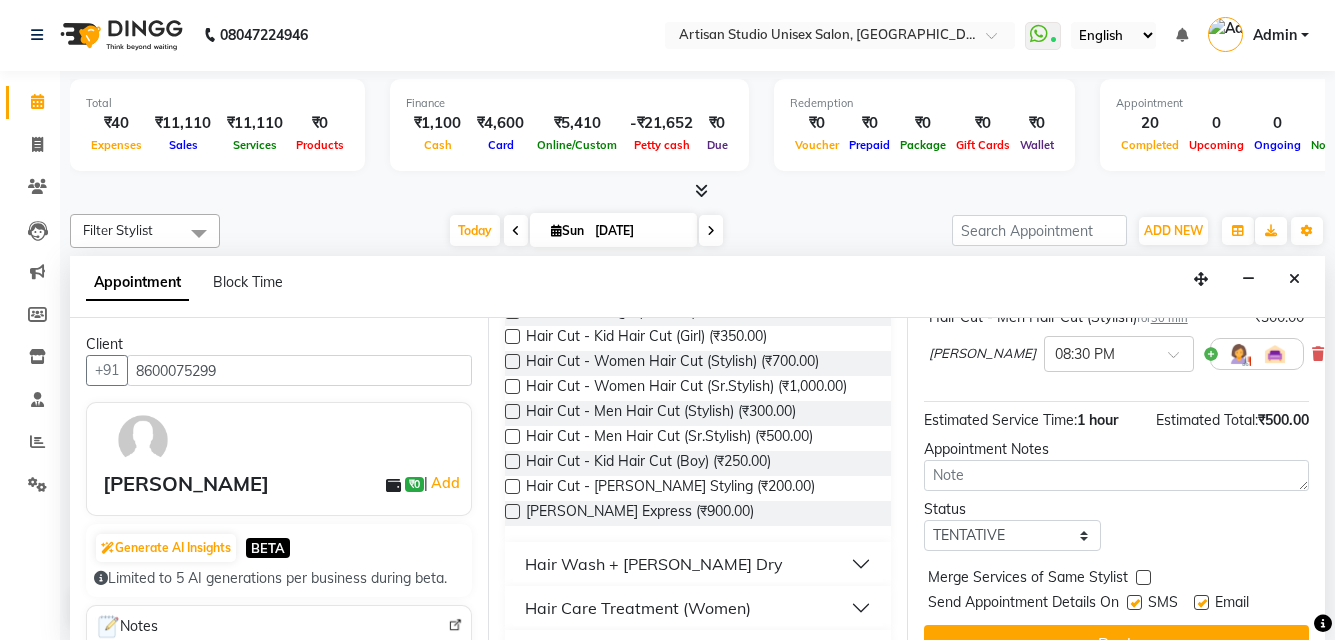 scroll, scrollTop: 310, scrollLeft: 0, axis: vertical 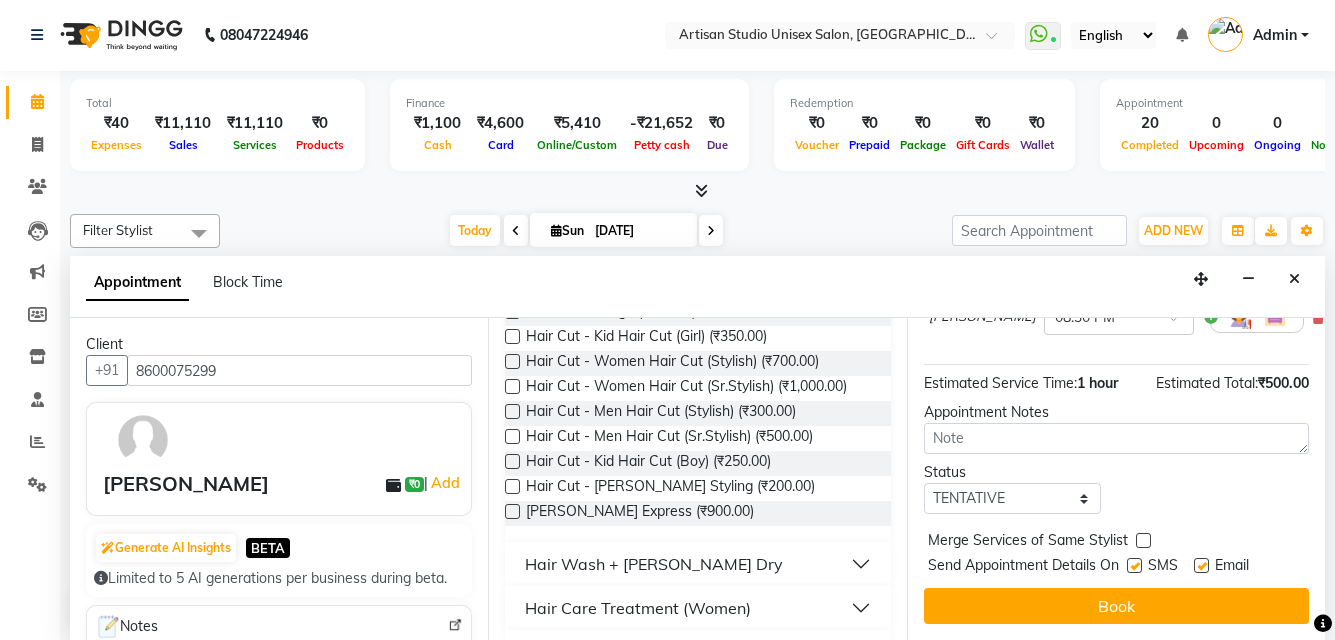 click at bounding box center [1134, 565] 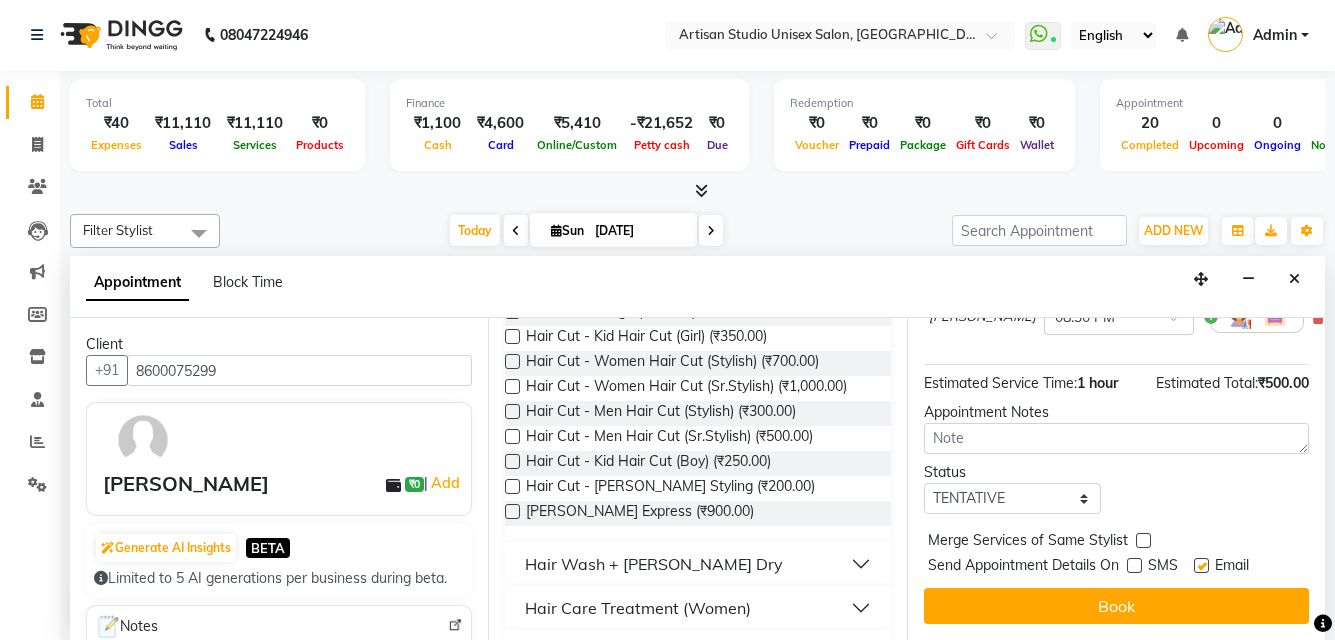 click at bounding box center [1201, 565] 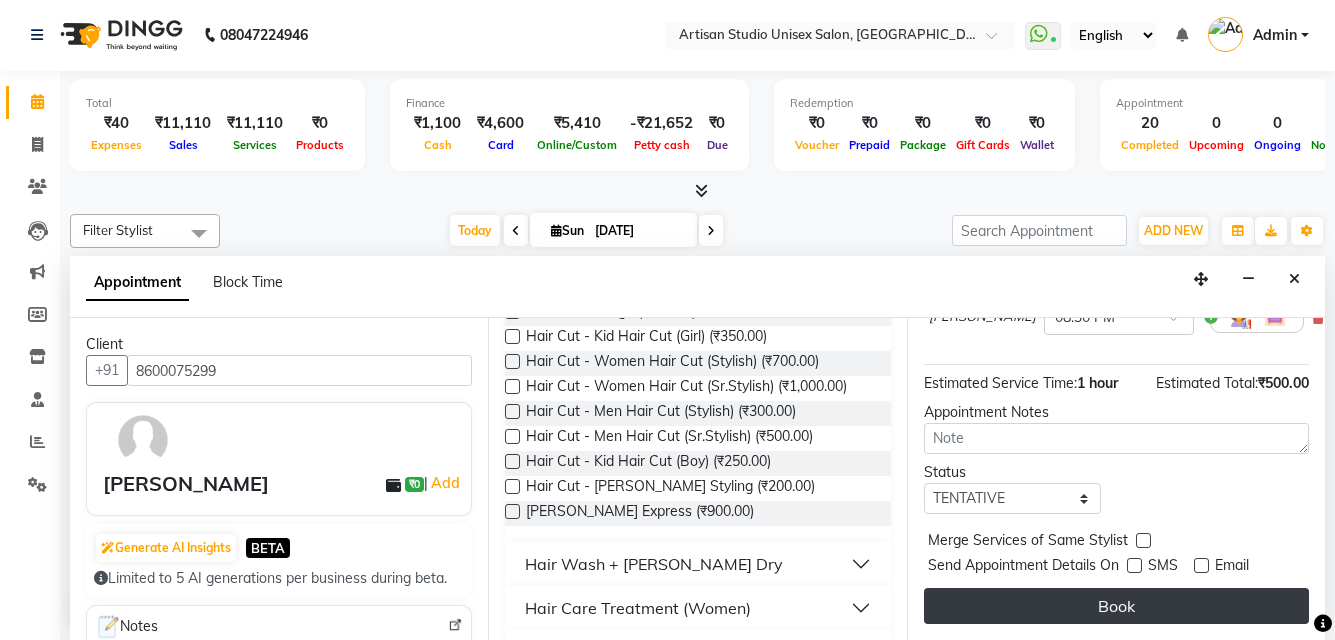 click on "Book" at bounding box center [1116, 606] 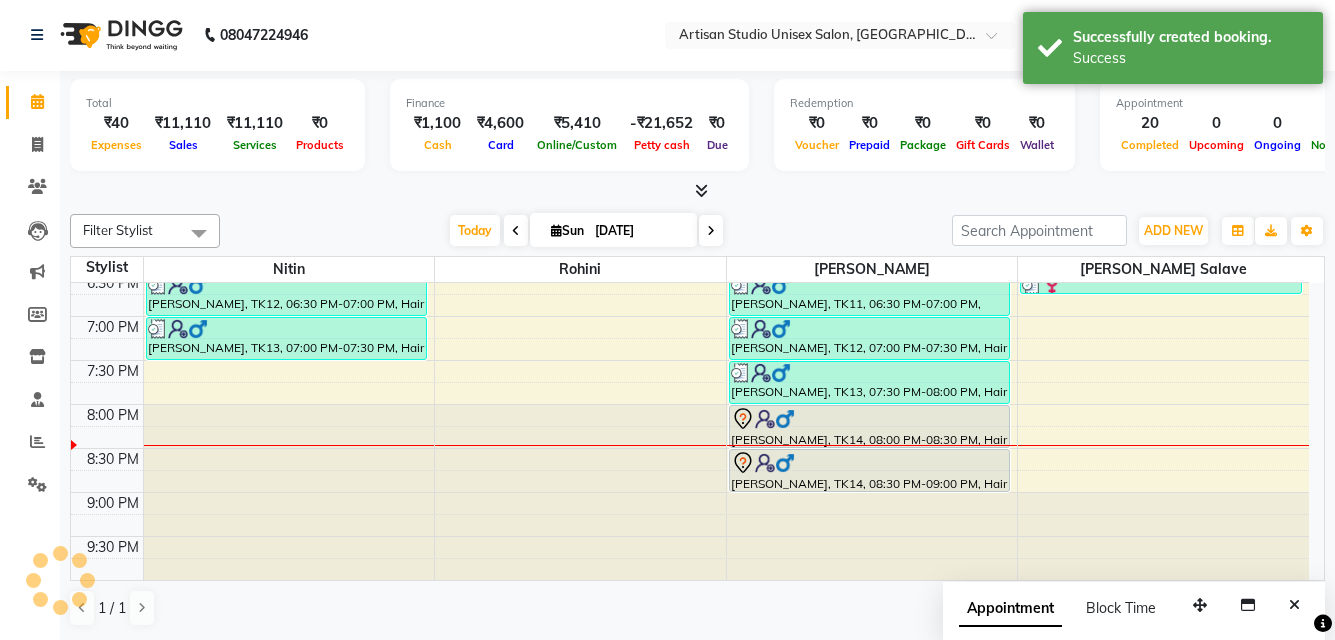 scroll, scrollTop: 0, scrollLeft: 0, axis: both 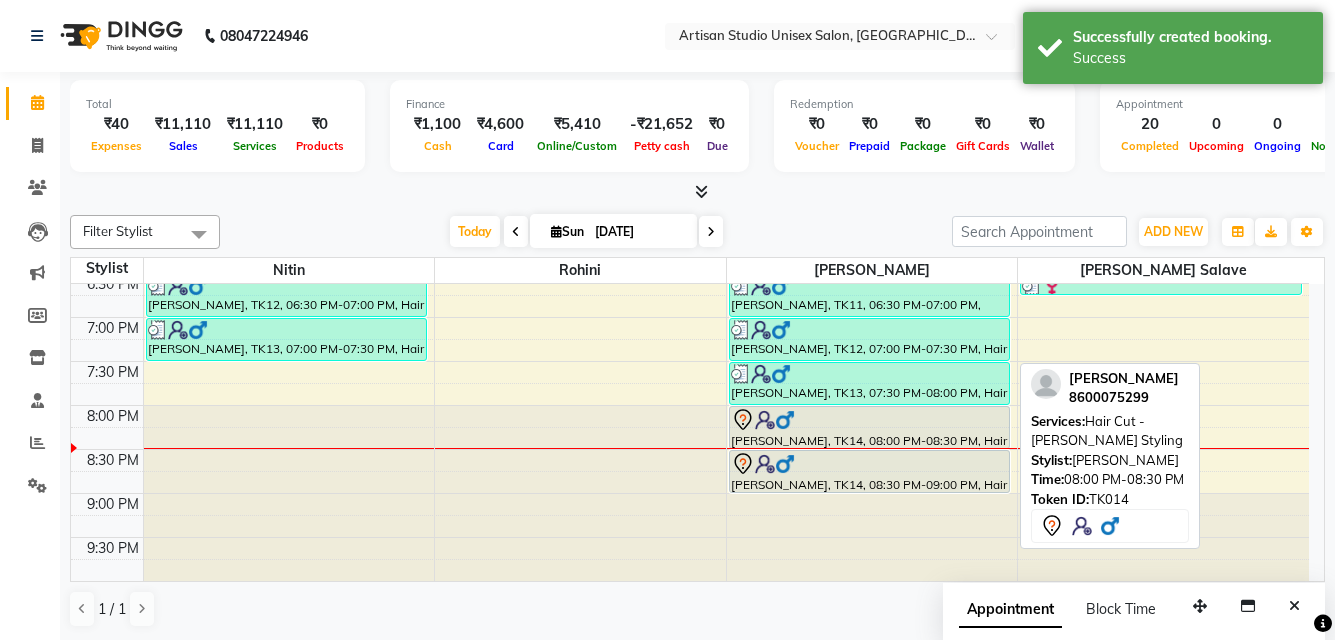 click at bounding box center (869, 420) 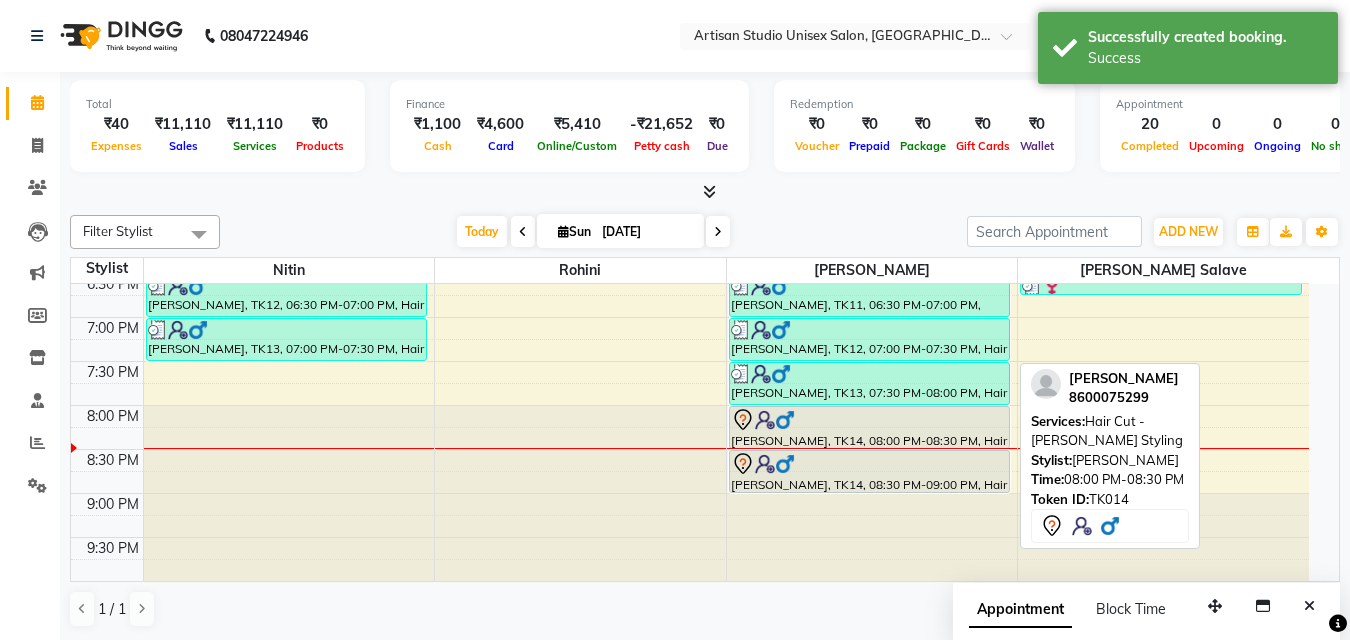 select on "7" 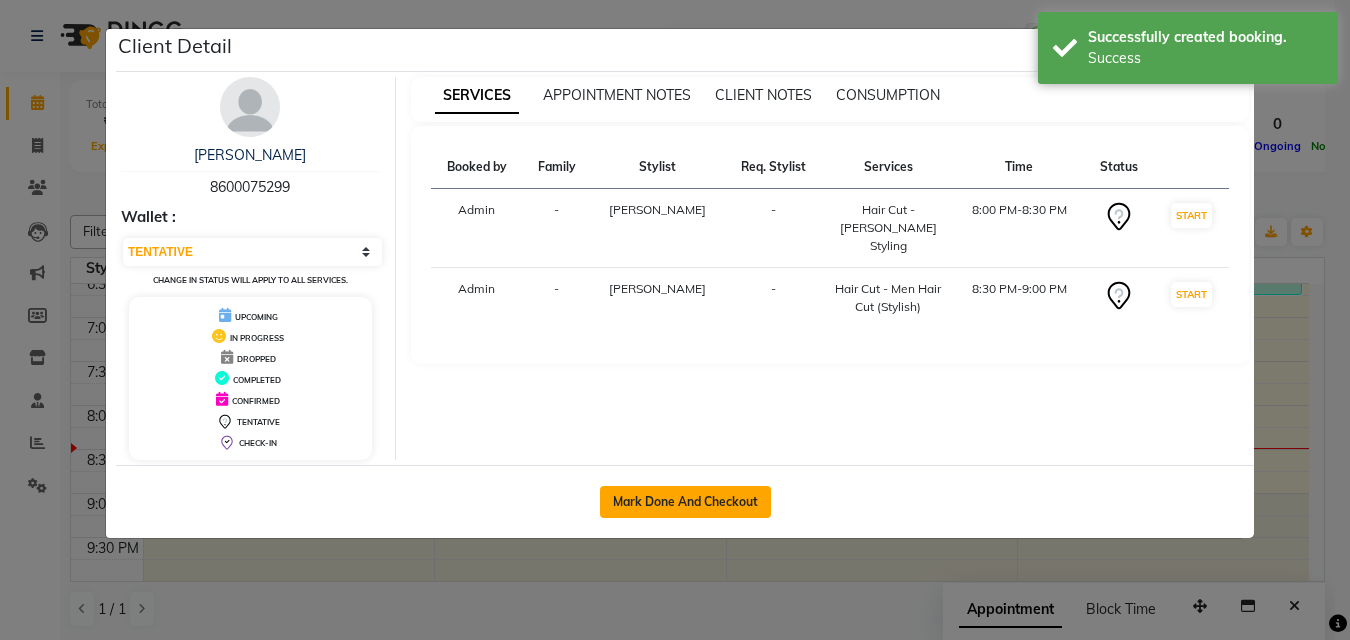 click on "Mark Done And Checkout" 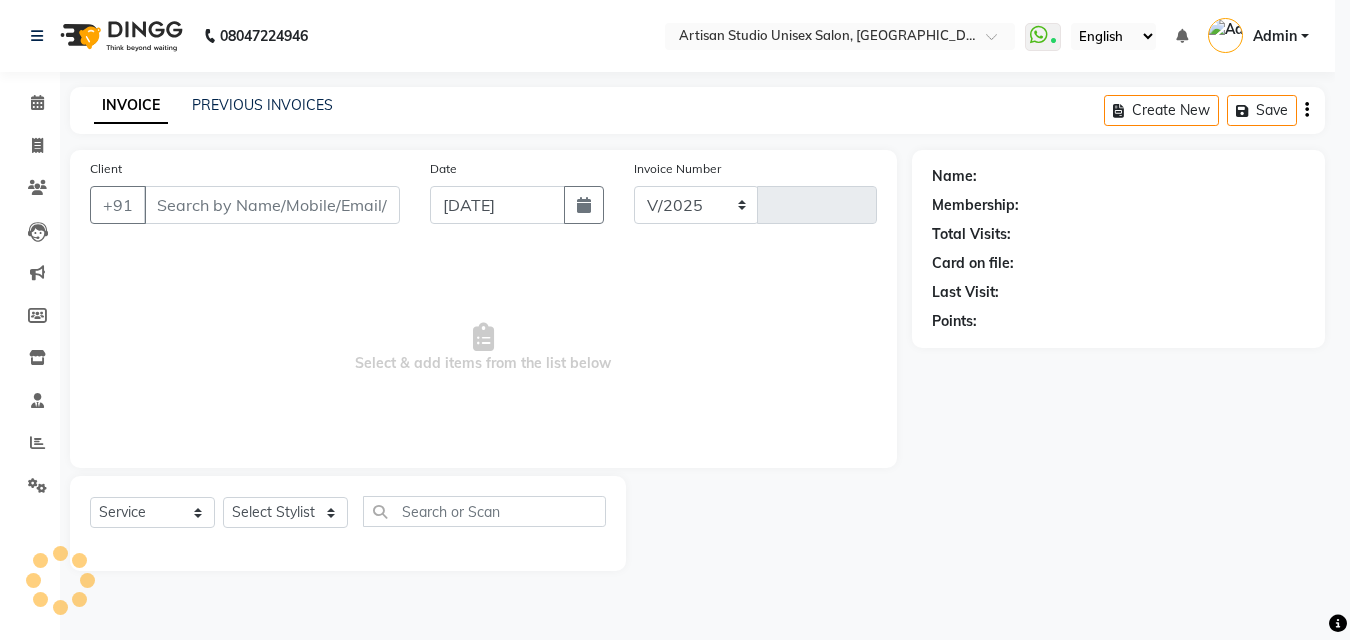 select on "4913" 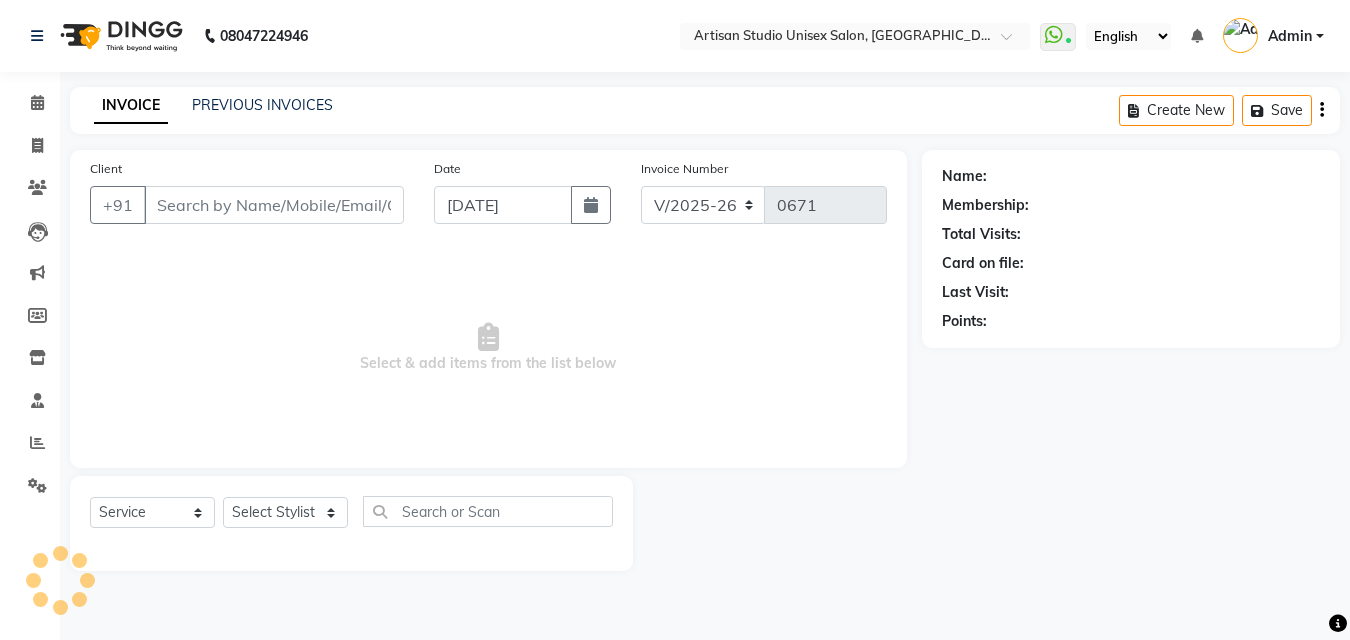 type on "8600075299" 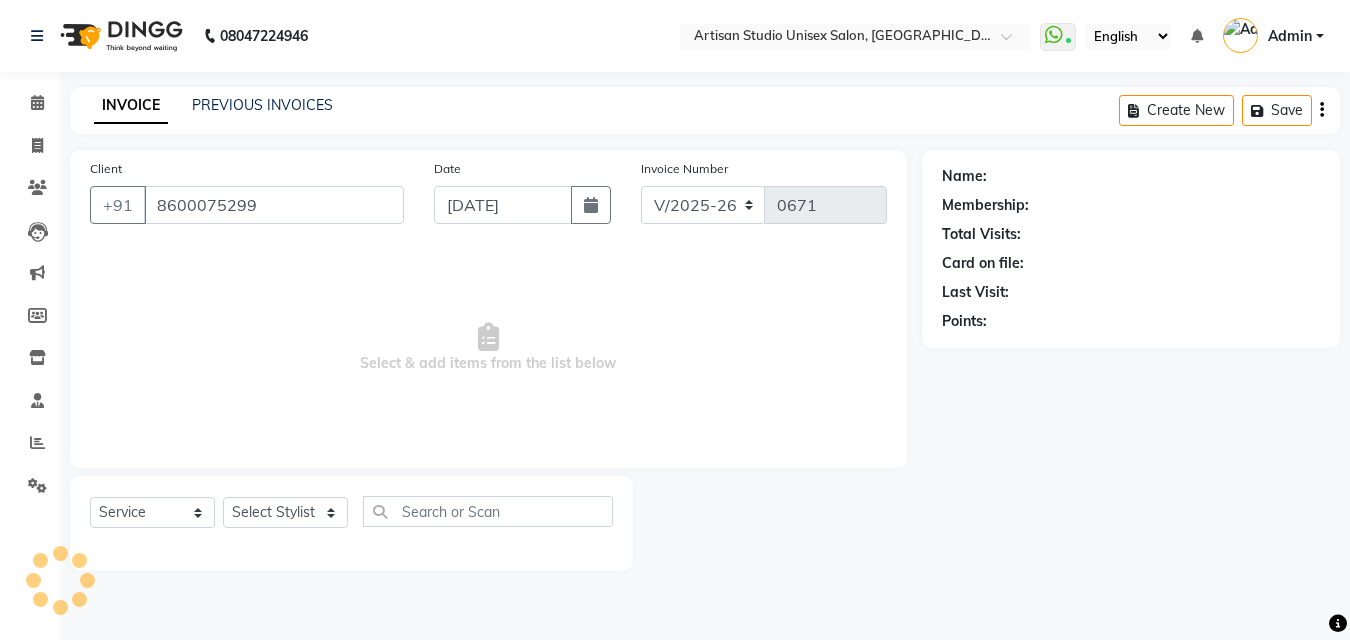 select on "51857" 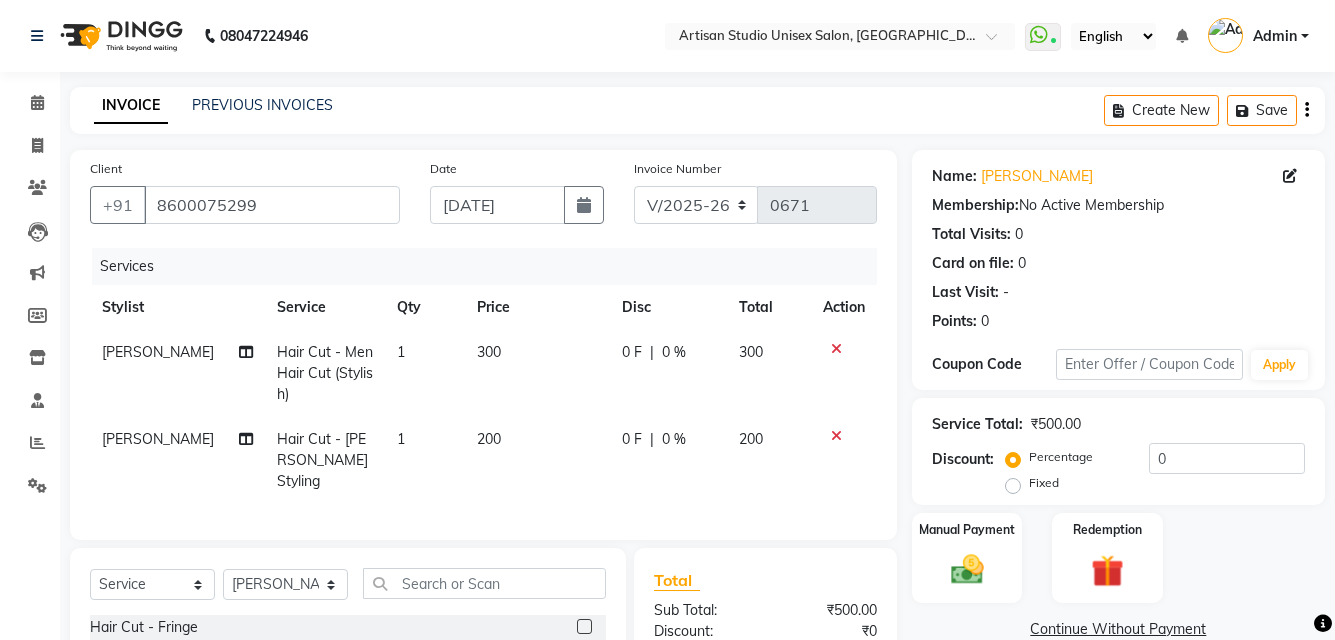 scroll, scrollTop: 200, scrollLeft: 0, axis: vertical 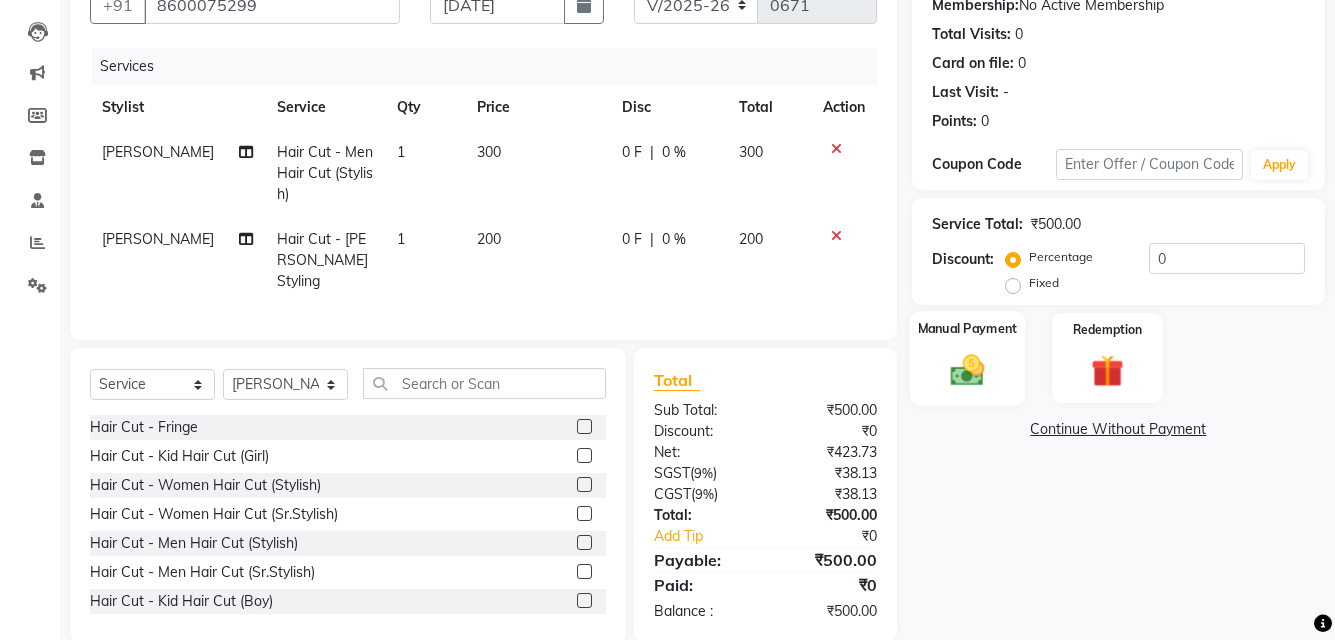 click 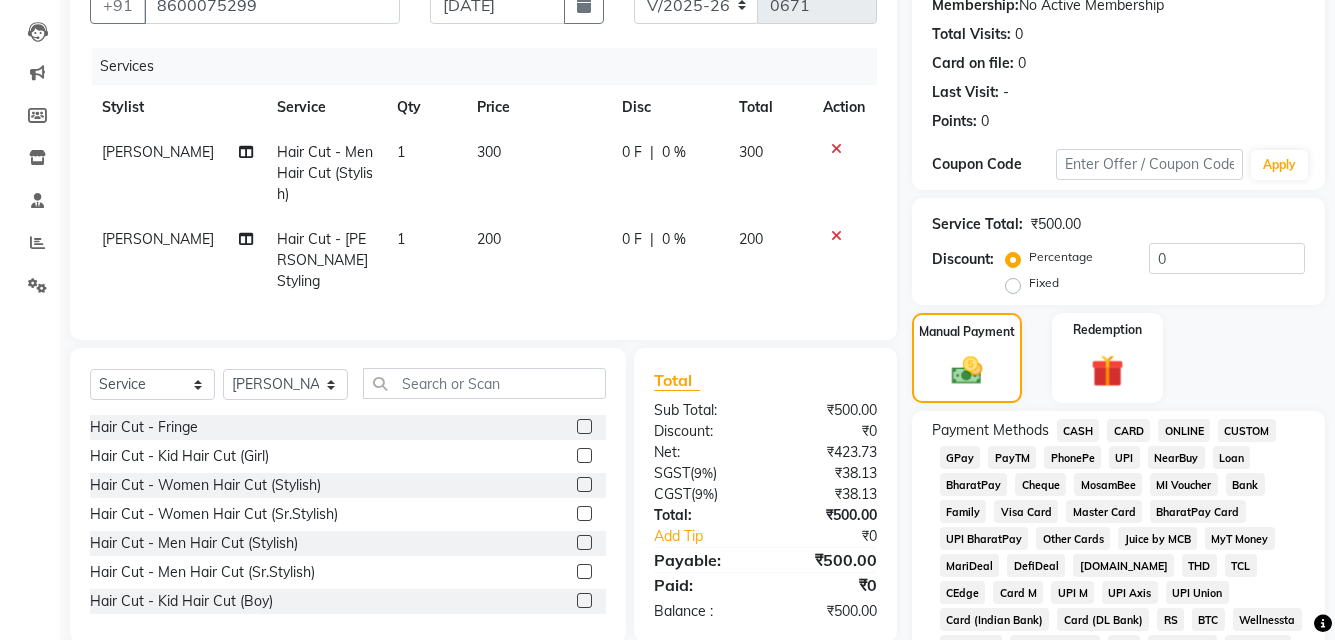 click on "ONLINE" 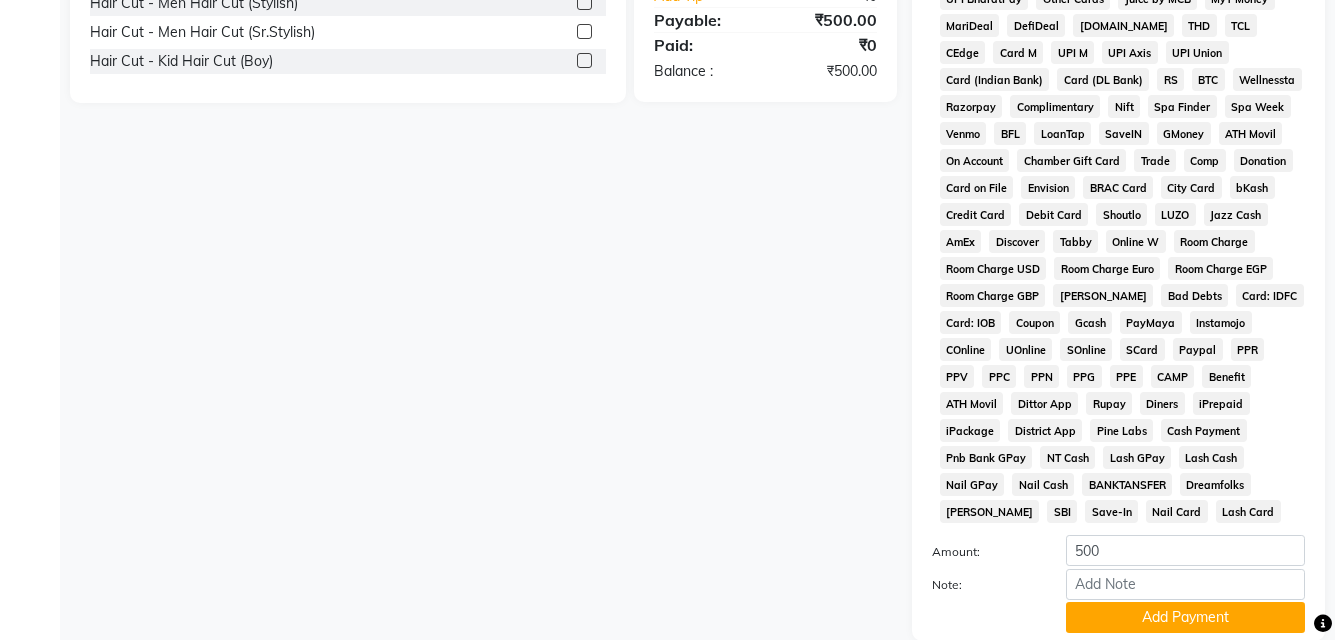 scroll, scrollTop: 861, scrollLeft: 0, axis: vertical 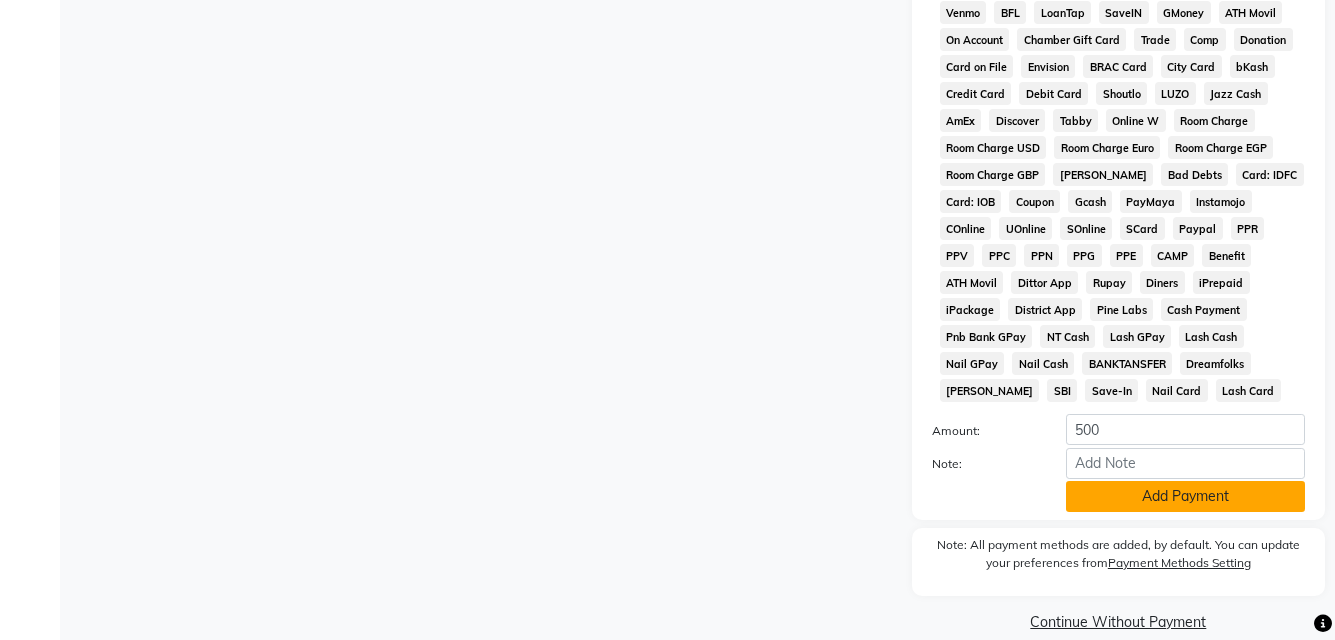 click on "Add Payment" 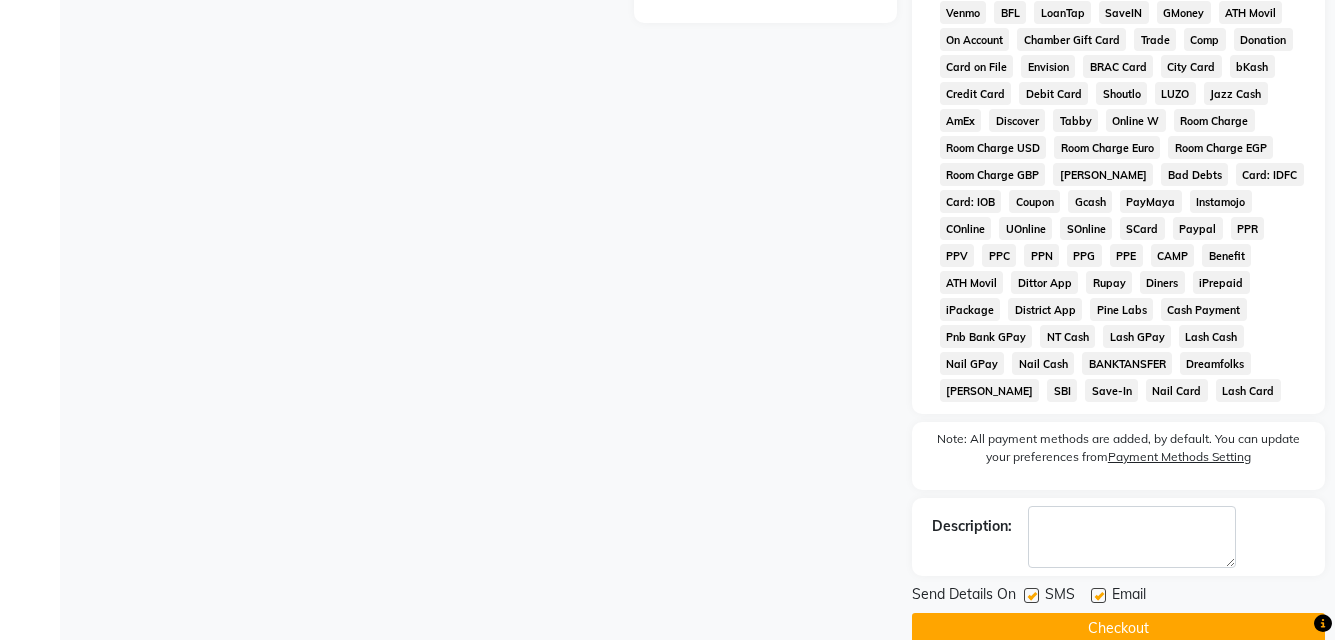 scroll, scrollTop: 868, scrollLeft: 0, axis: vertical 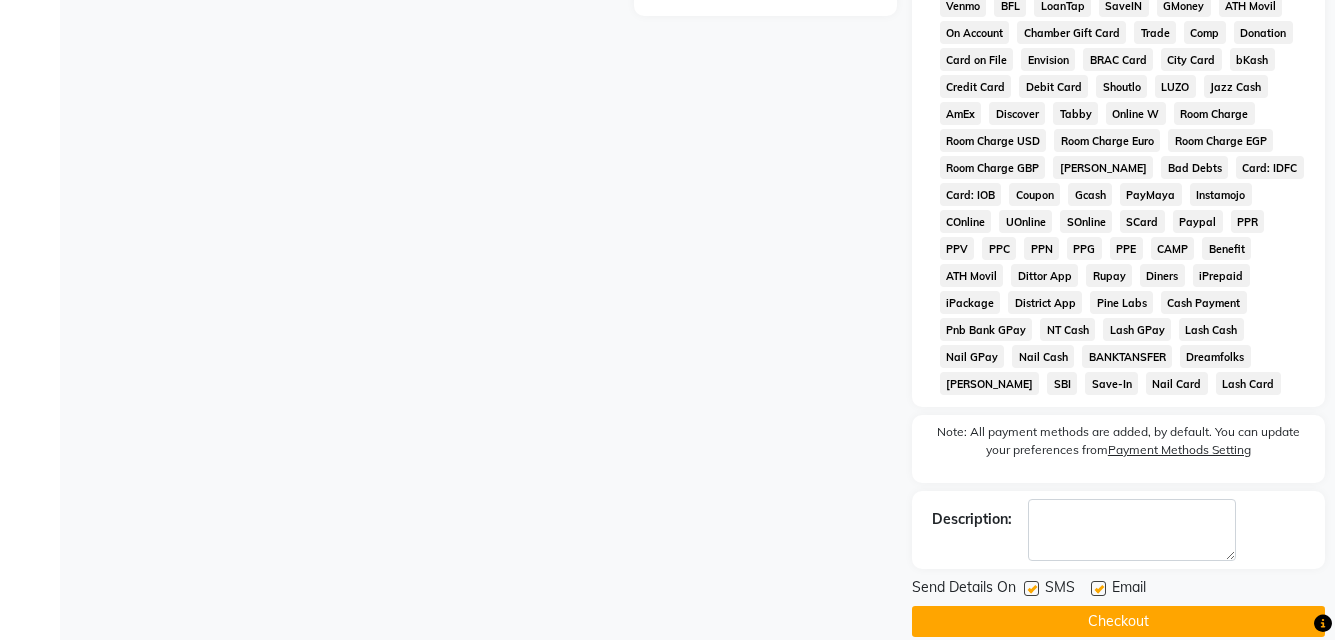 click on "Checkout" 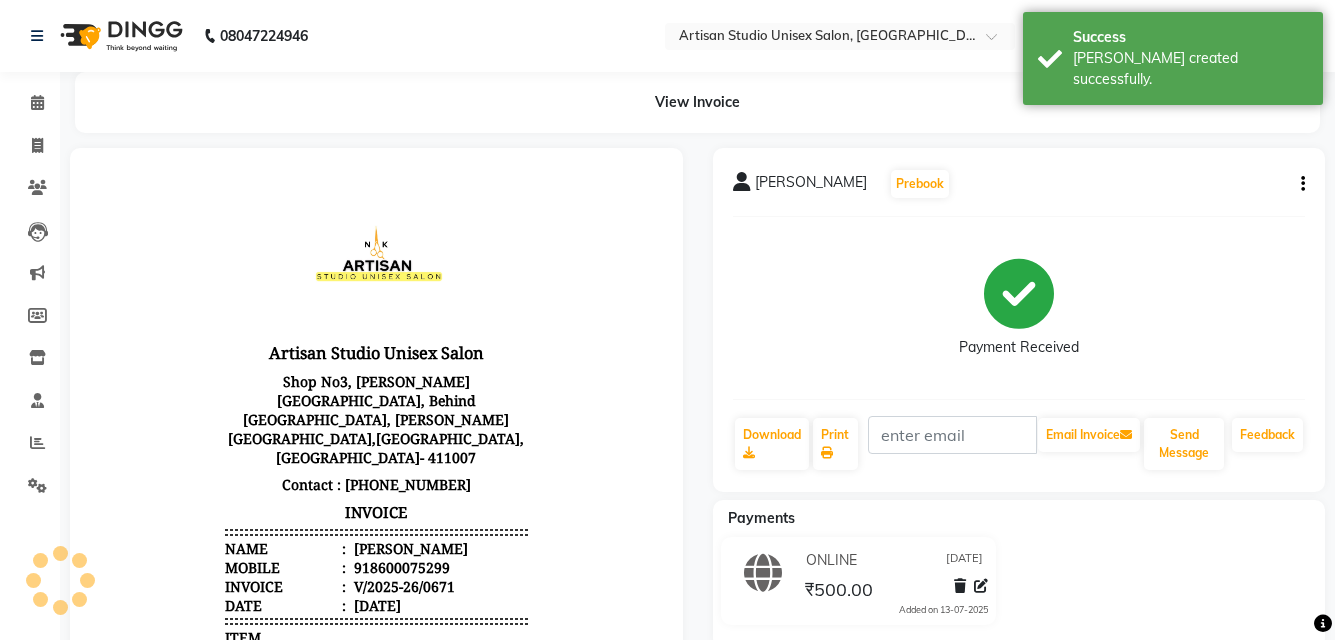 scroll, scrollTop: 0, scrollLeft: 0, axis: both 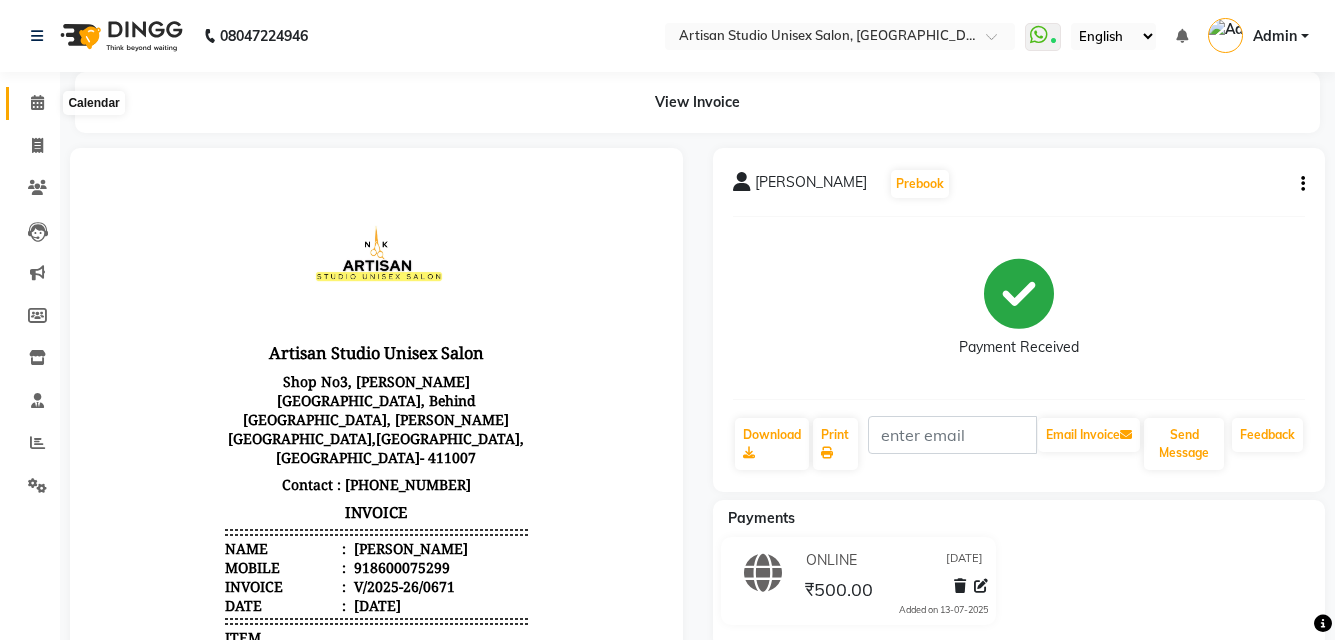 click 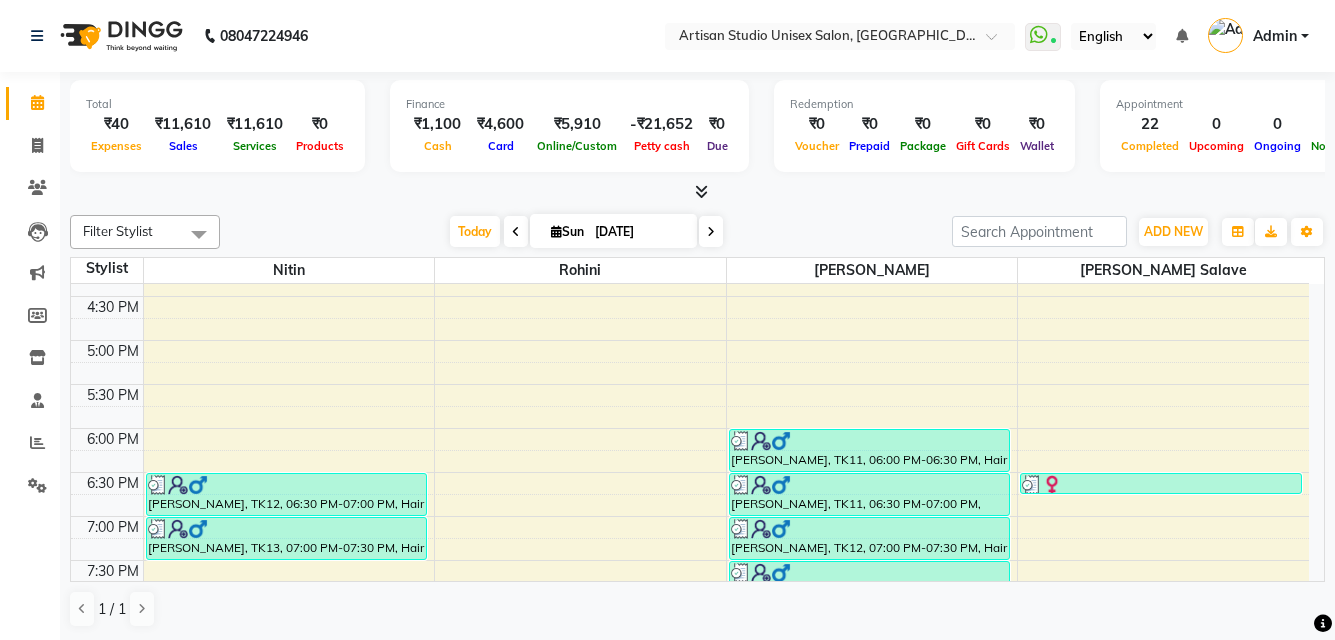 scroll, scrollTop: 900, scrollLeft: 0, axis: vertical 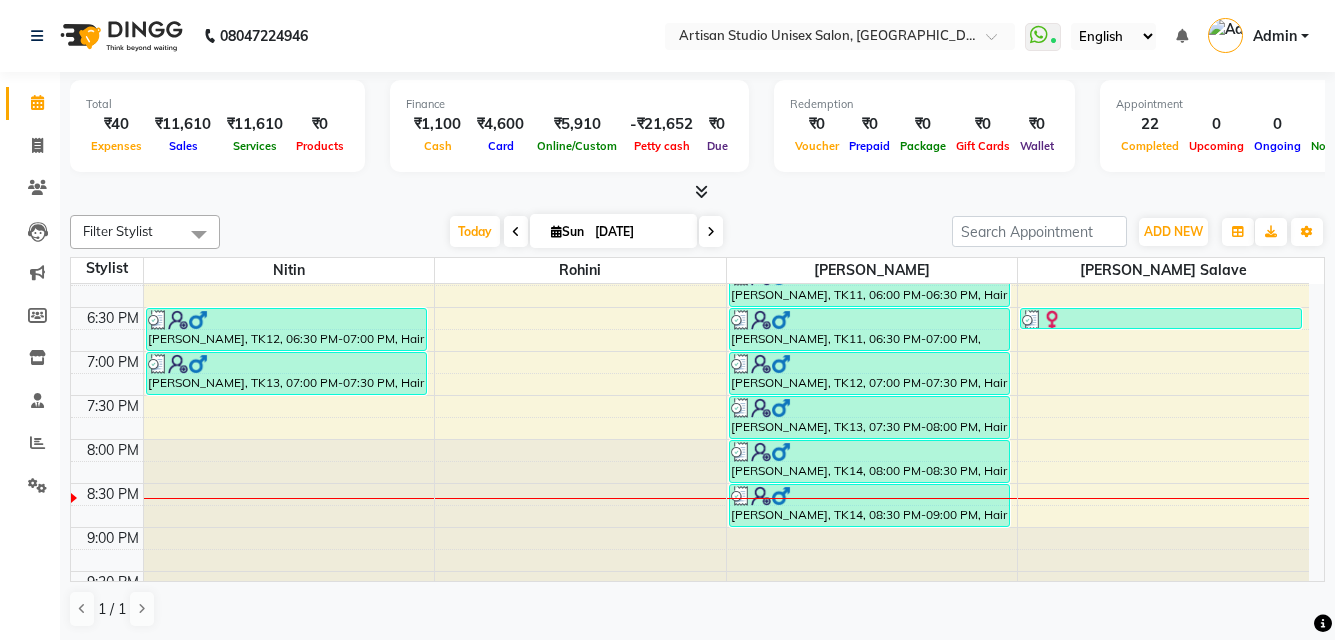 click at bounding box center (289, -616) 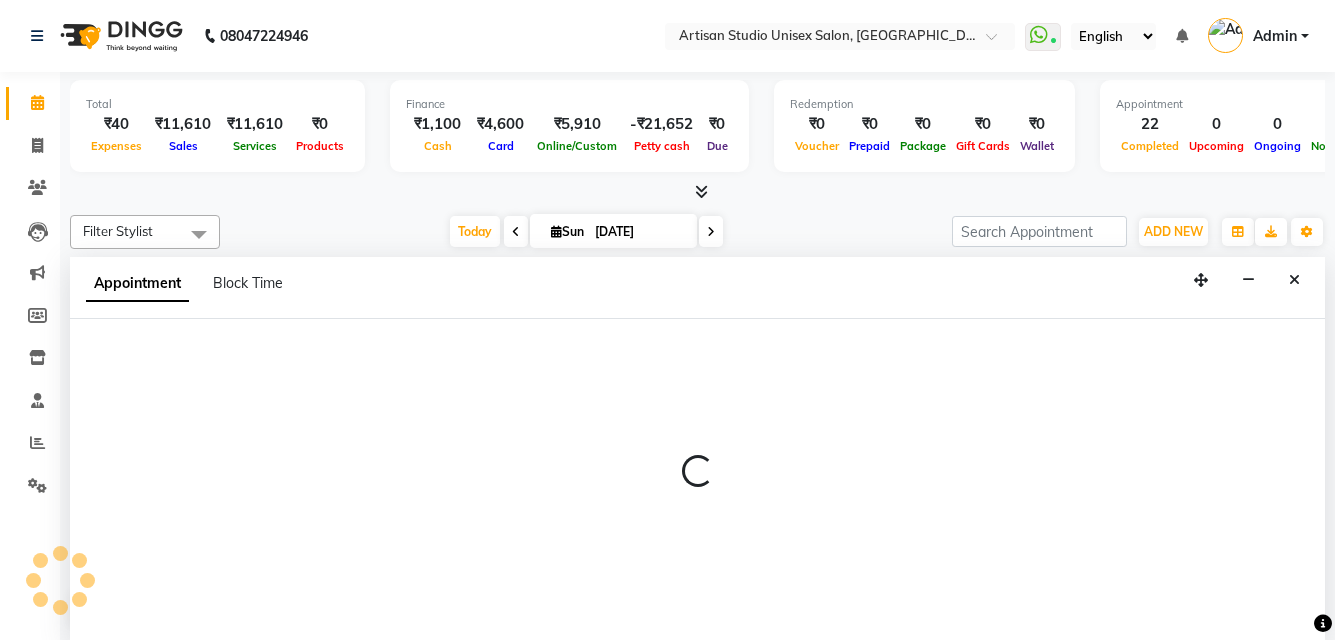 select on "31468" 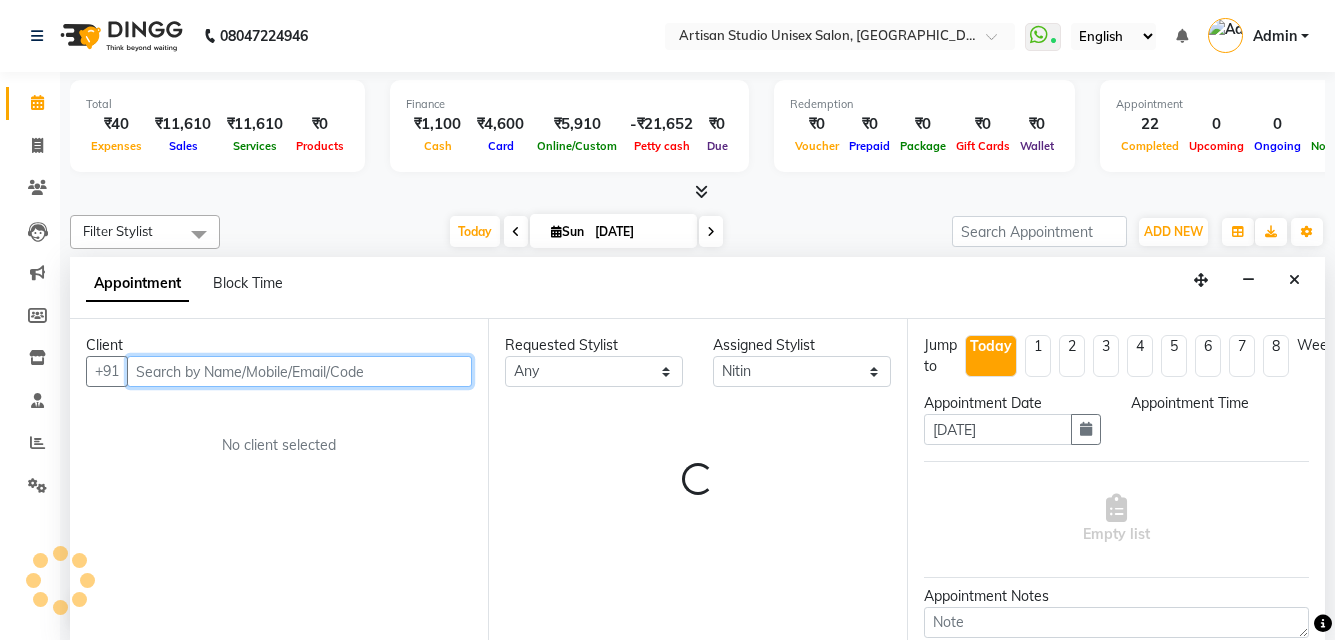 scroll, scrollTop: 1, scrollLeft: 0, axis: vertical 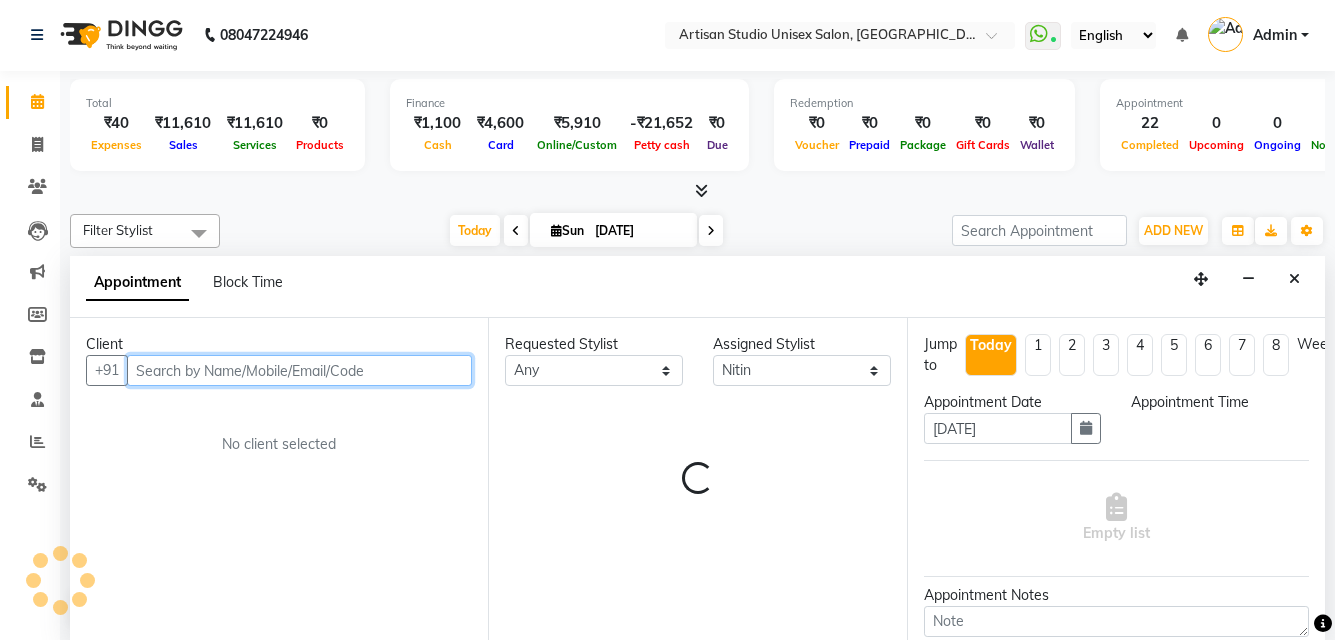 select on "1215" 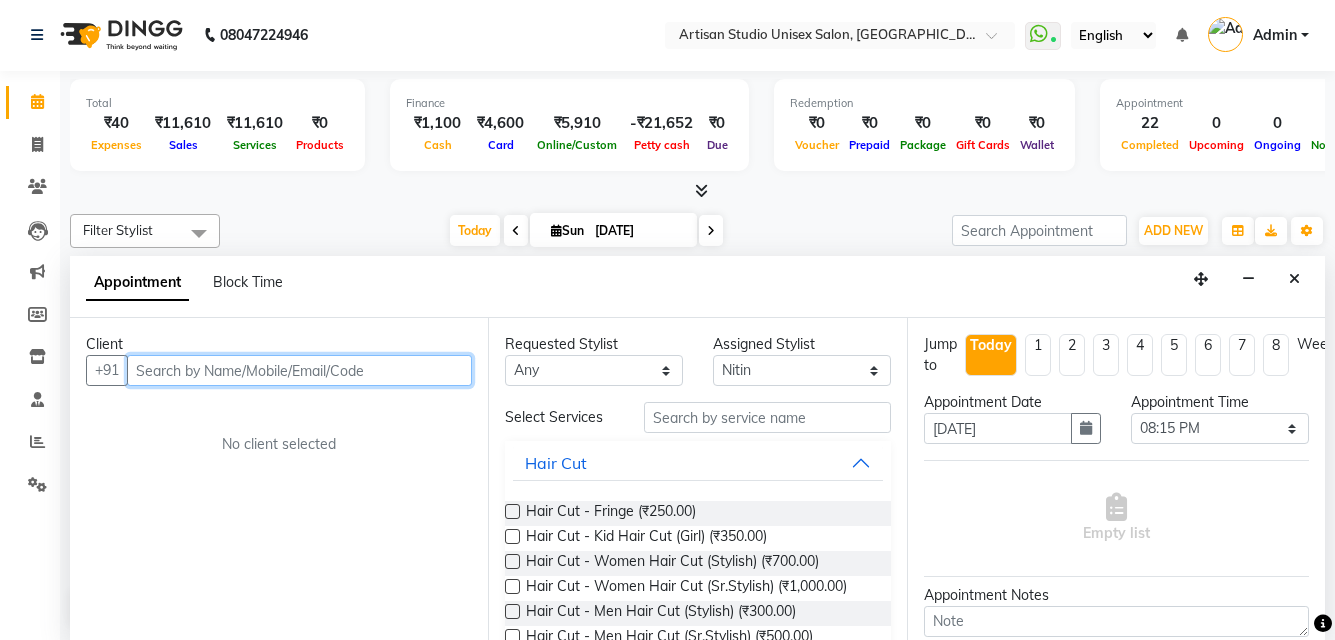 click at bounding box center (299, 370) 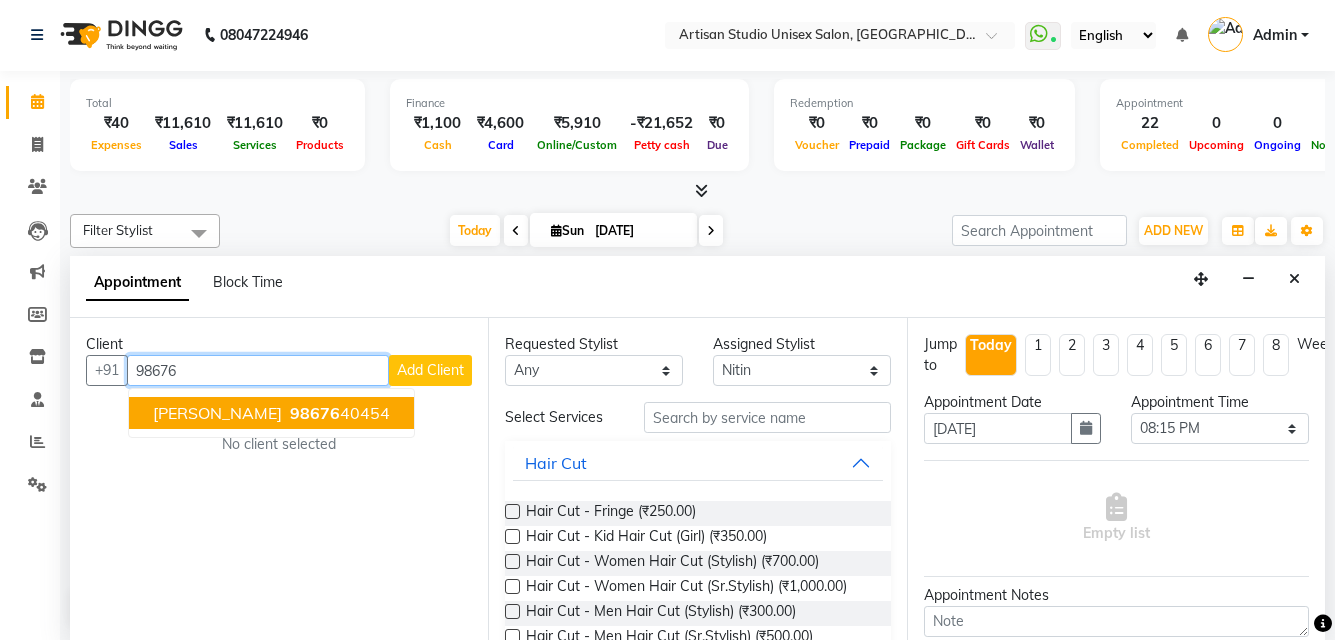 click on "98676" at bounding box center (315, 413) 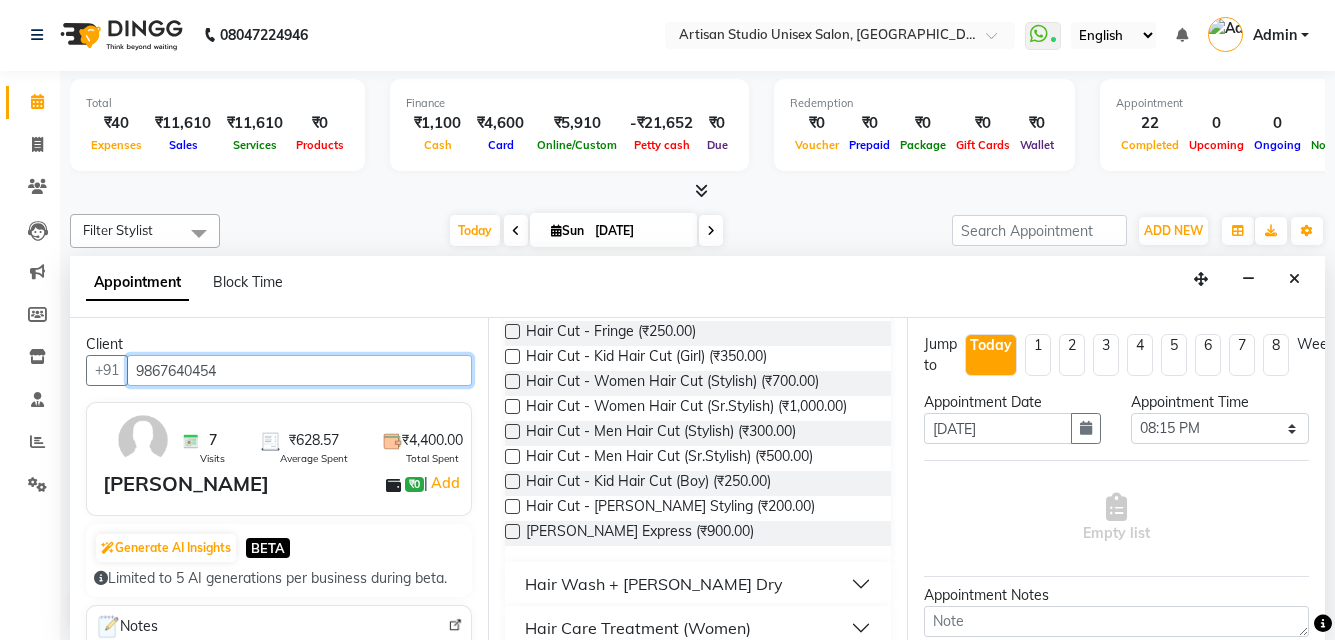 scroll, scrollTop: 200, scrollLeft: 0, axis: vertical 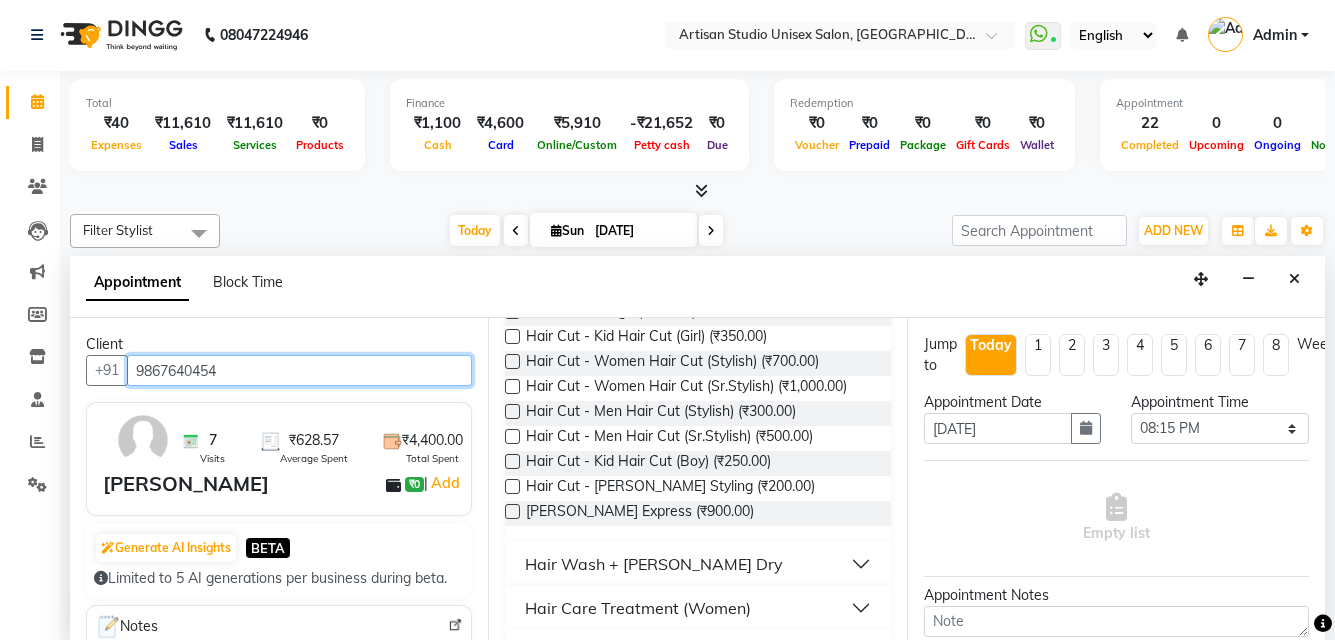 type on "9867640454" 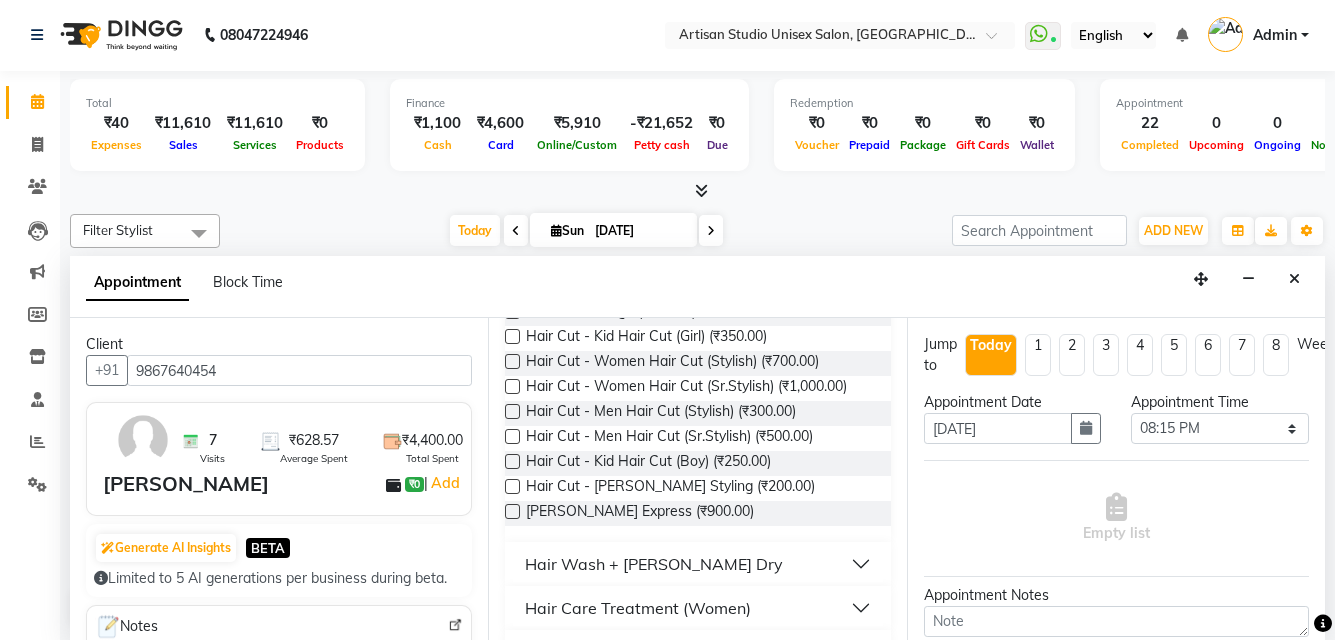 click at bounding box center (512, 486) 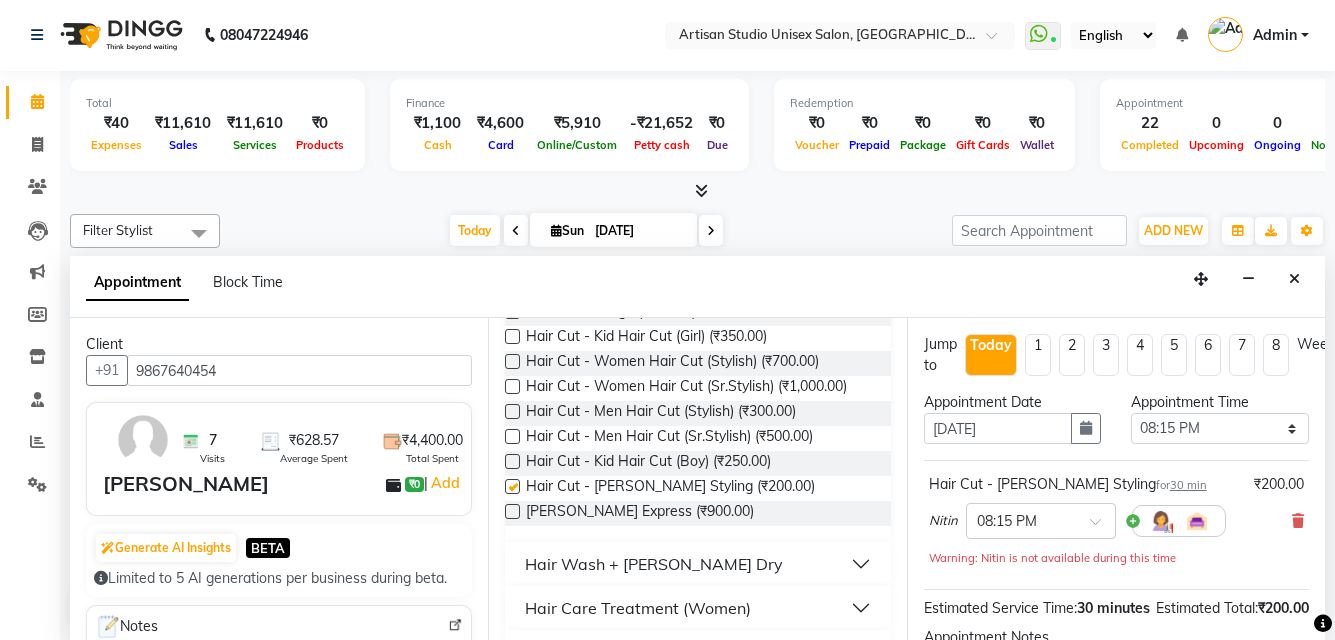 checkbox on "false" 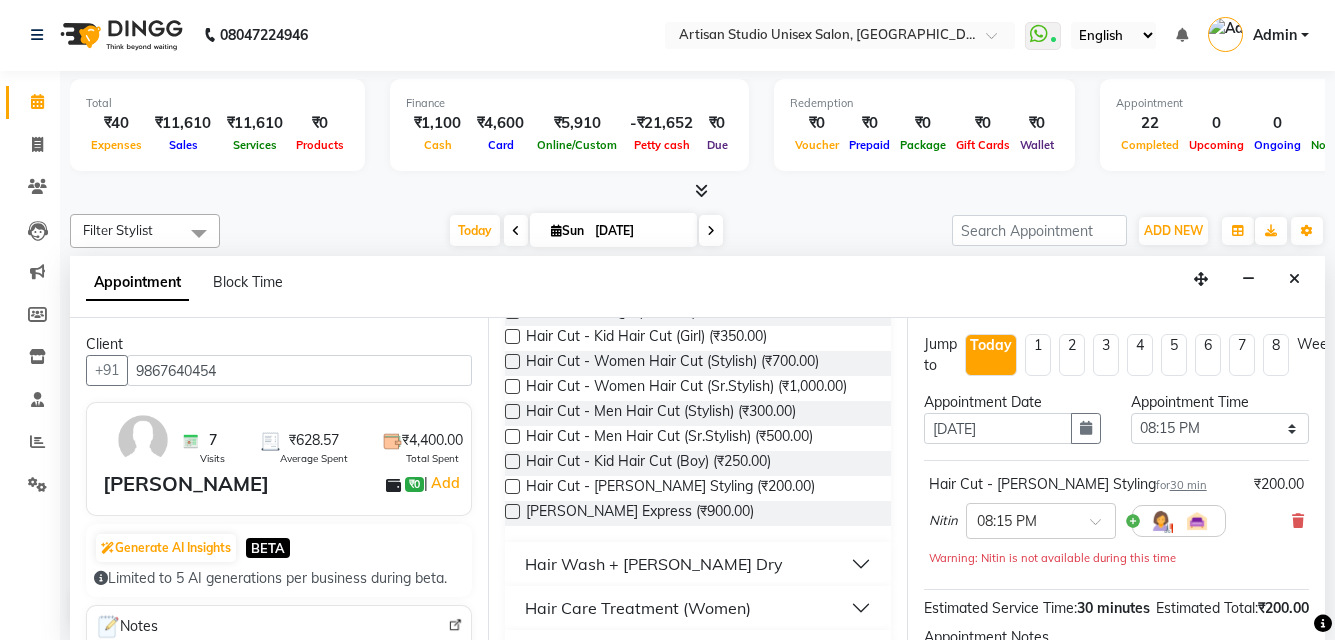 click at bounding box center [512, 436] 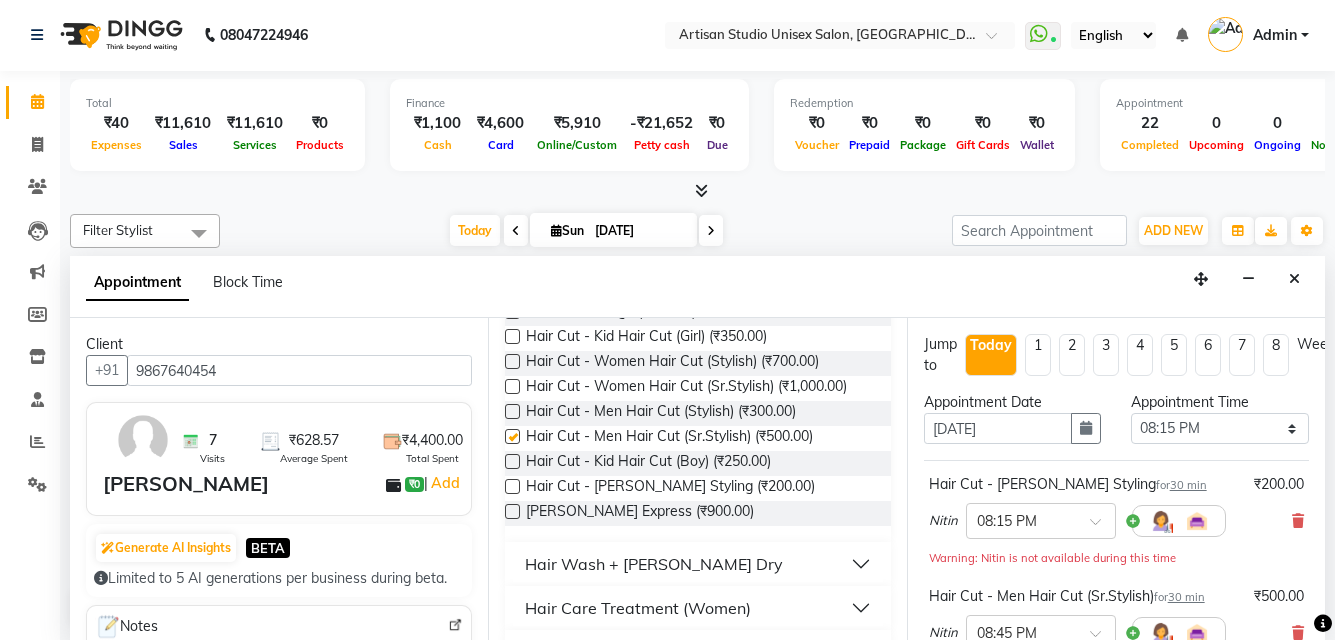 checkbox on "false" 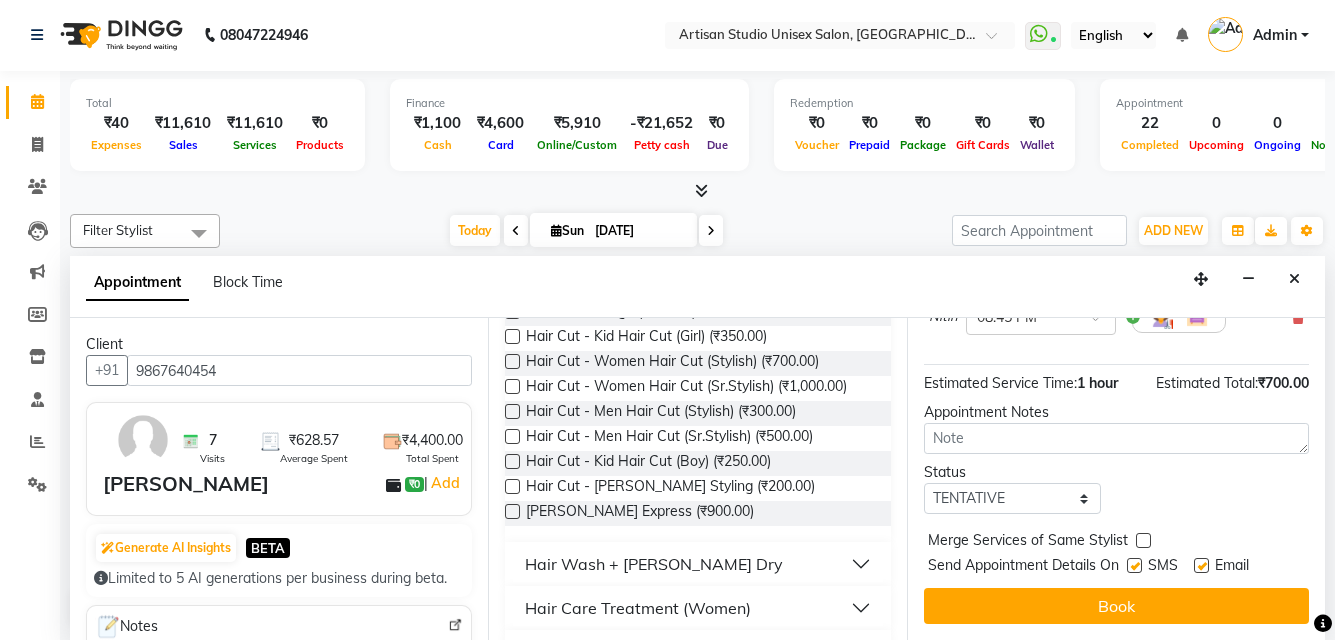 scroll, scrollTop: 331, scrollLeft: 0, axis: vertical 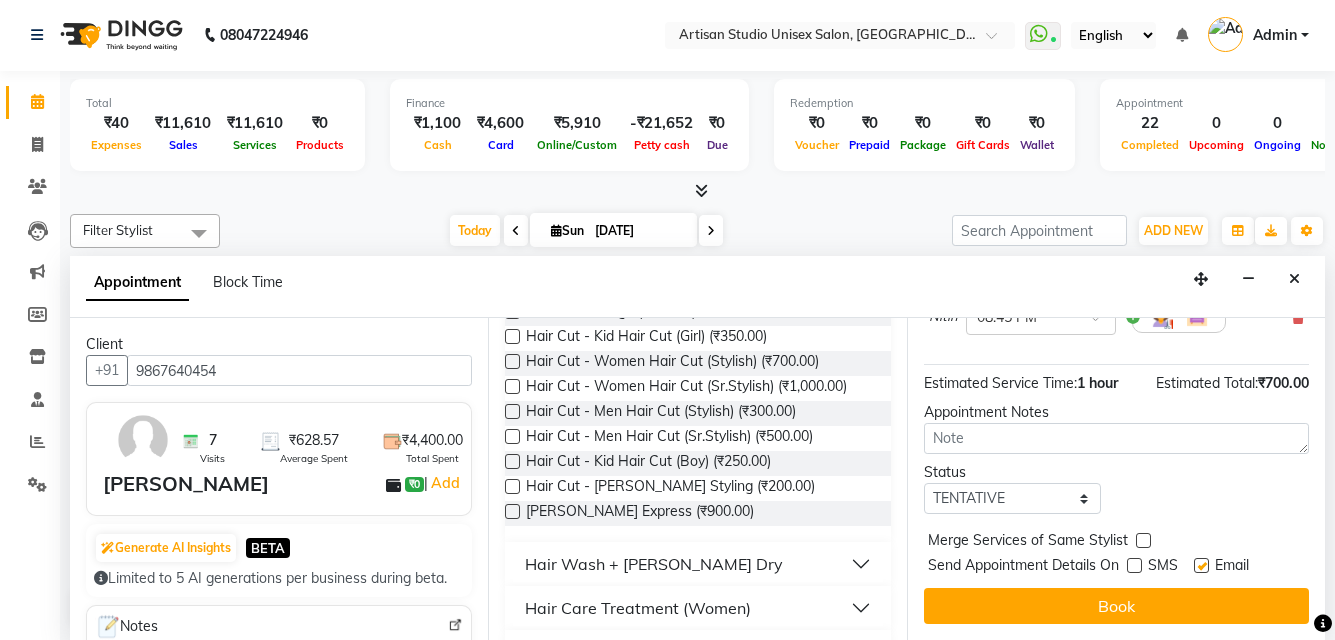 click at bounding box center [1201, 565] 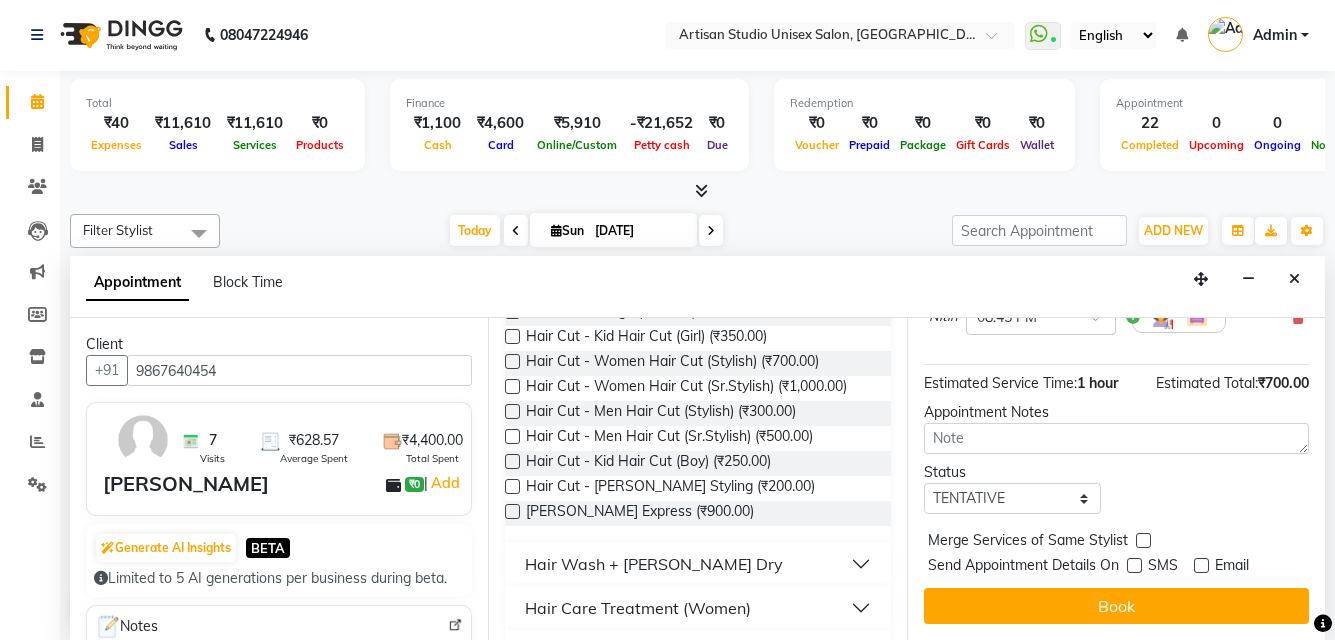 click on "Book" at bounding box center (1116, 606) 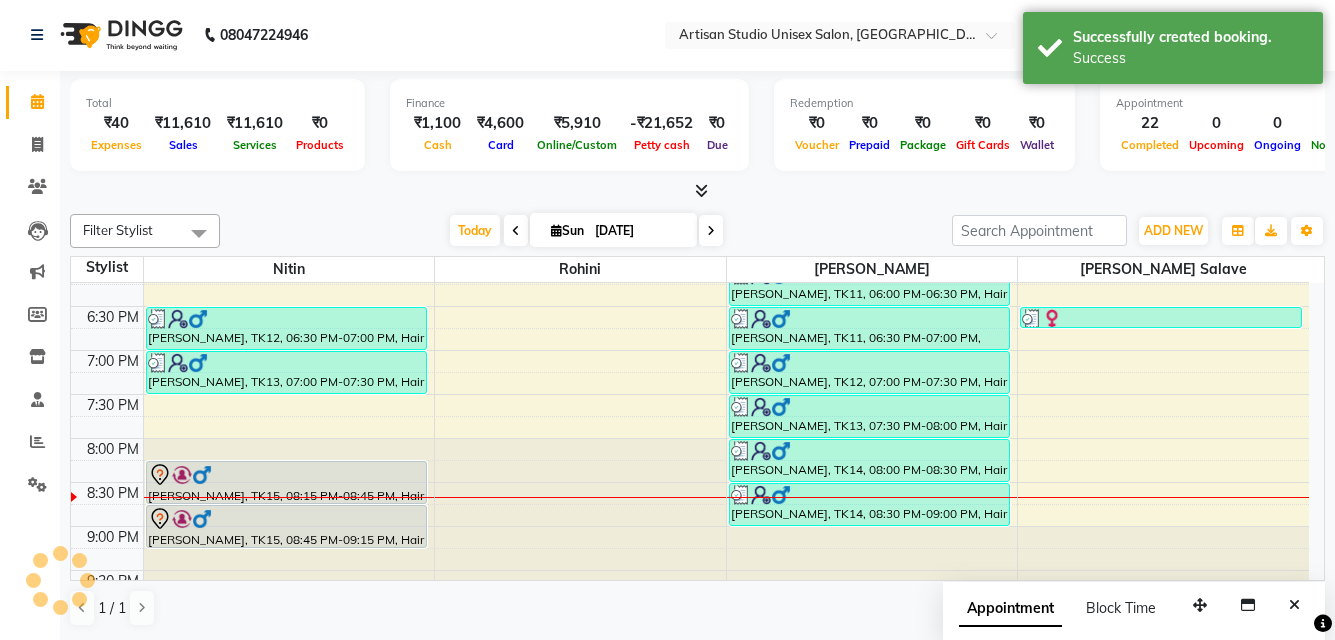 scroll, scrollTop: 0, scrollLeft: 0, axis: both 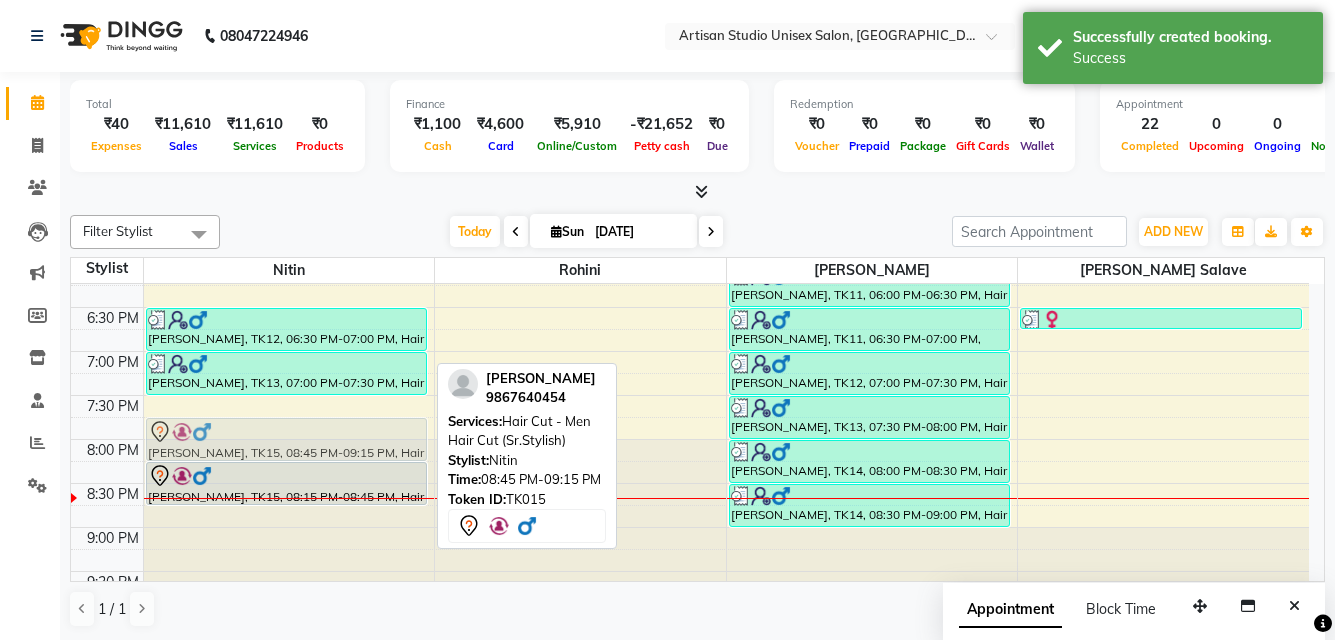 drag, startPoint x: 372, startPoint y: 525, endPoint x: 308, endPoint y: 435, distance: 110.4355 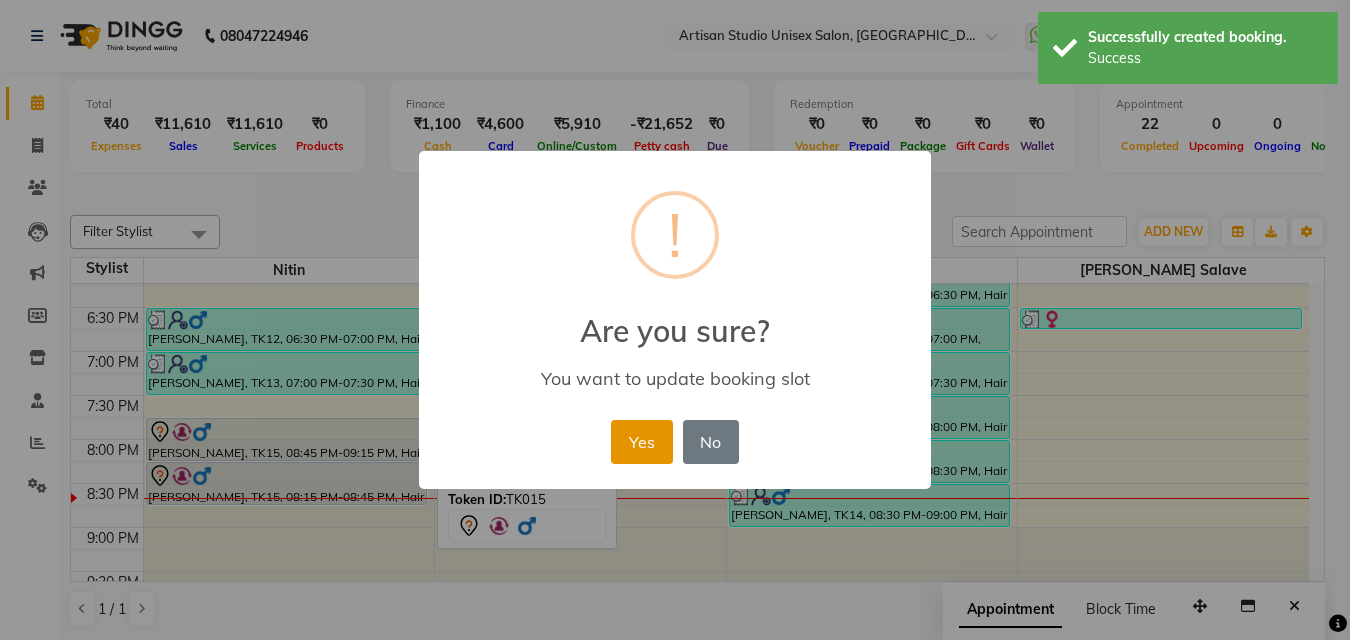 click on "Yes" at bounding box center (641, 442) 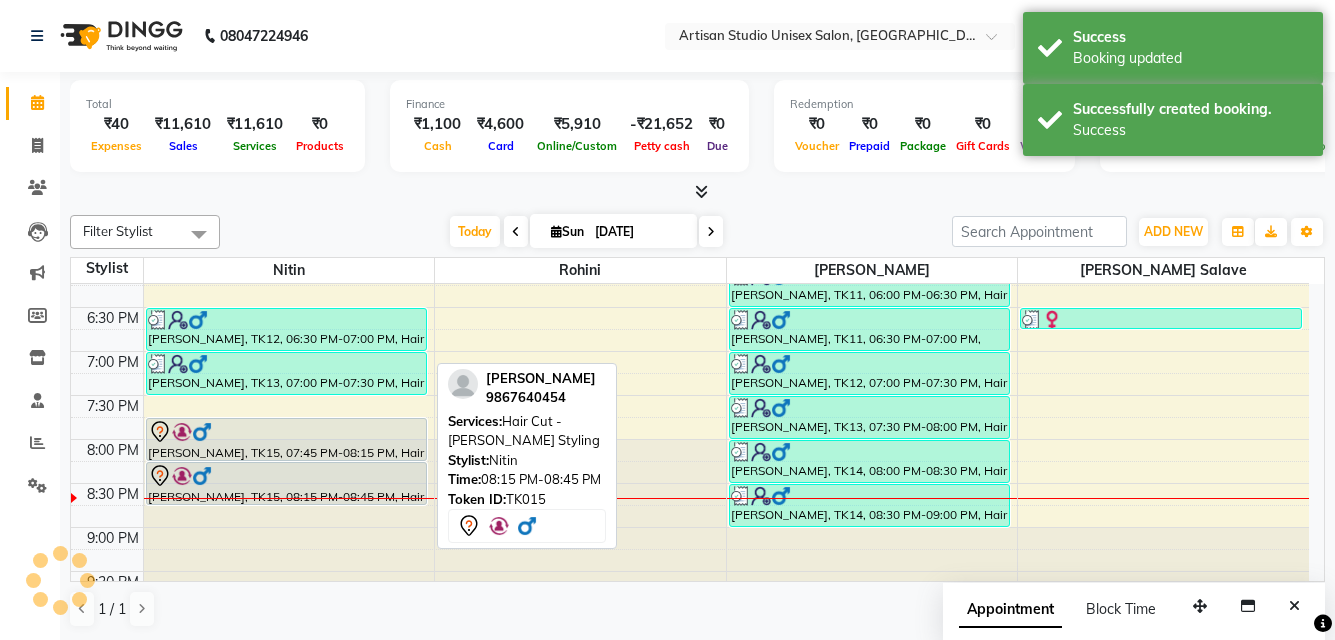 click on "[PERSON_NAME], TK15, 08:15 PM-08:45 PM, Hair Cut - [PERSON_NAME] Styling" at bounding box center [286, 483] 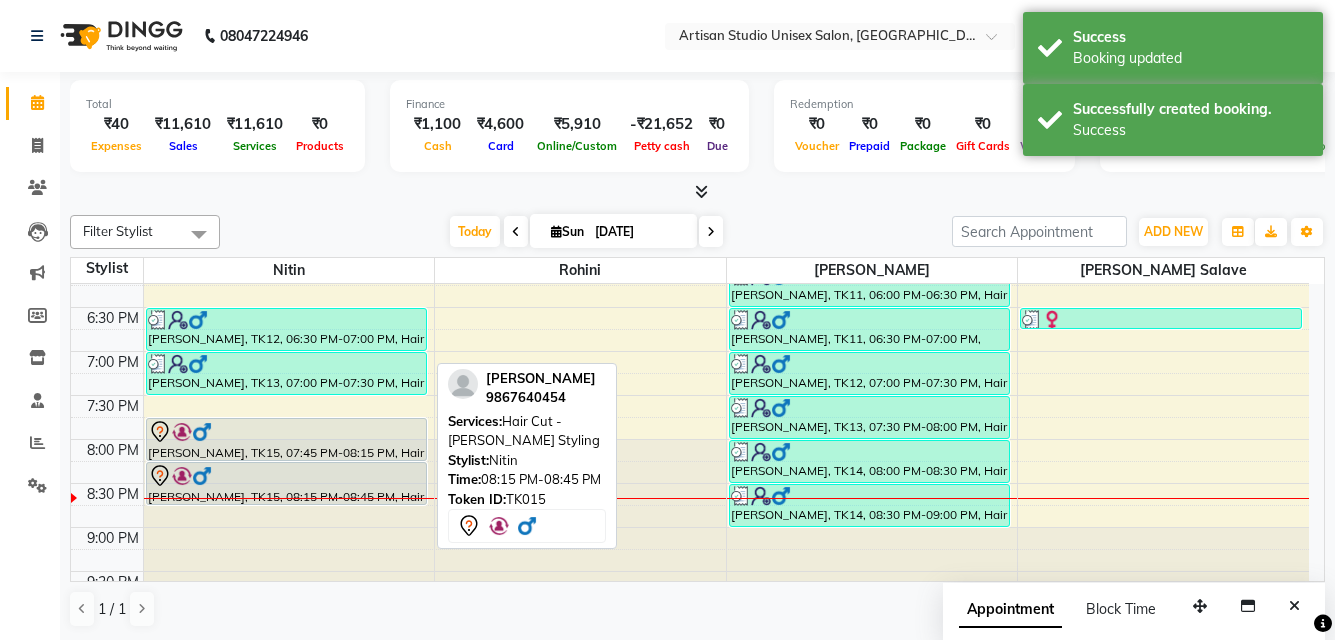 click at bounding box center (286, 476) 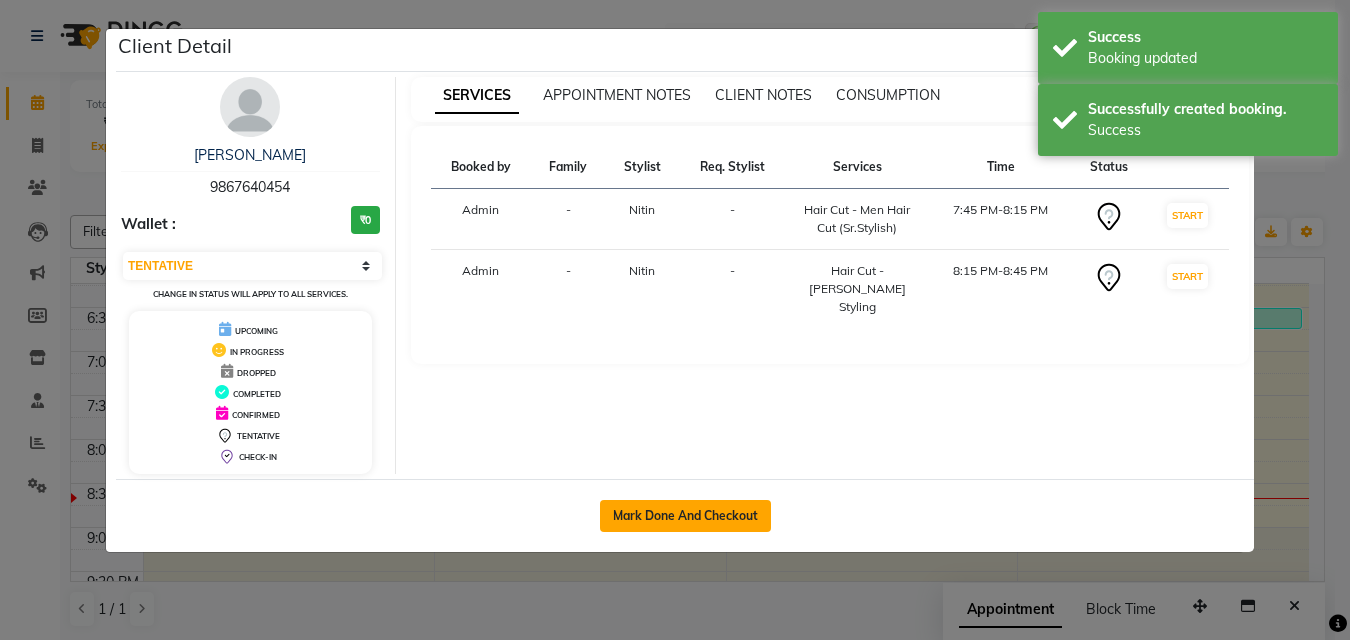 click on "Mark Done And Checkout" 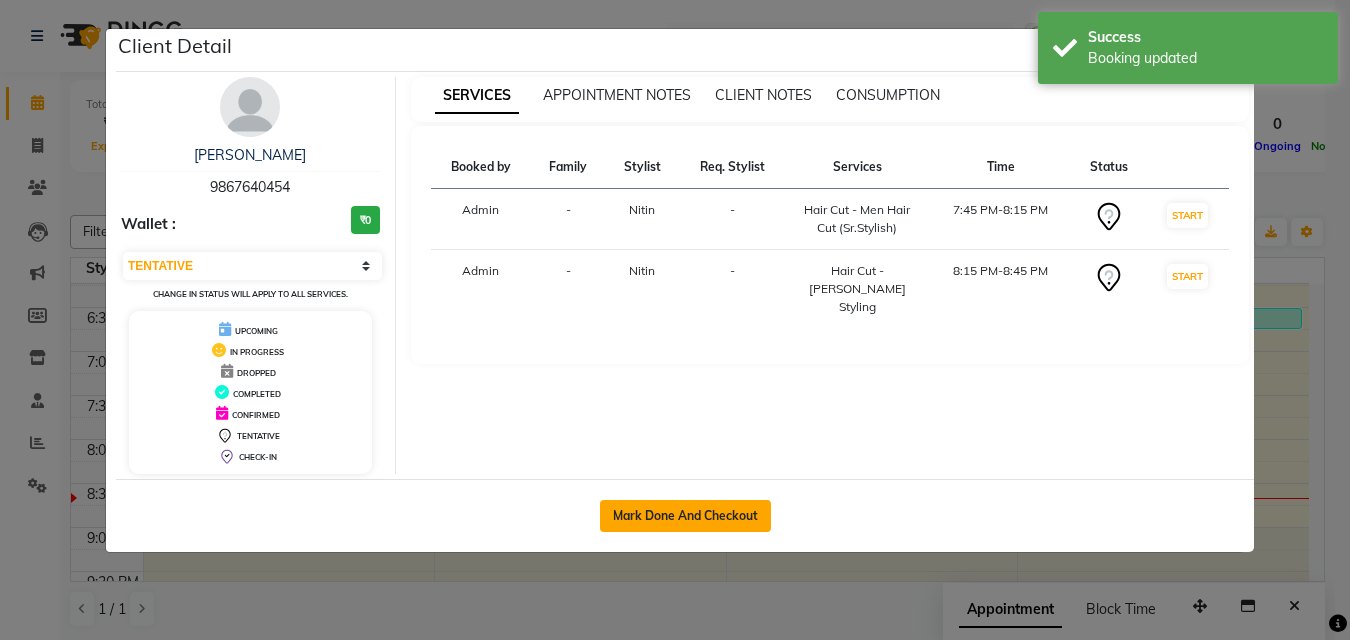 select on "4913" 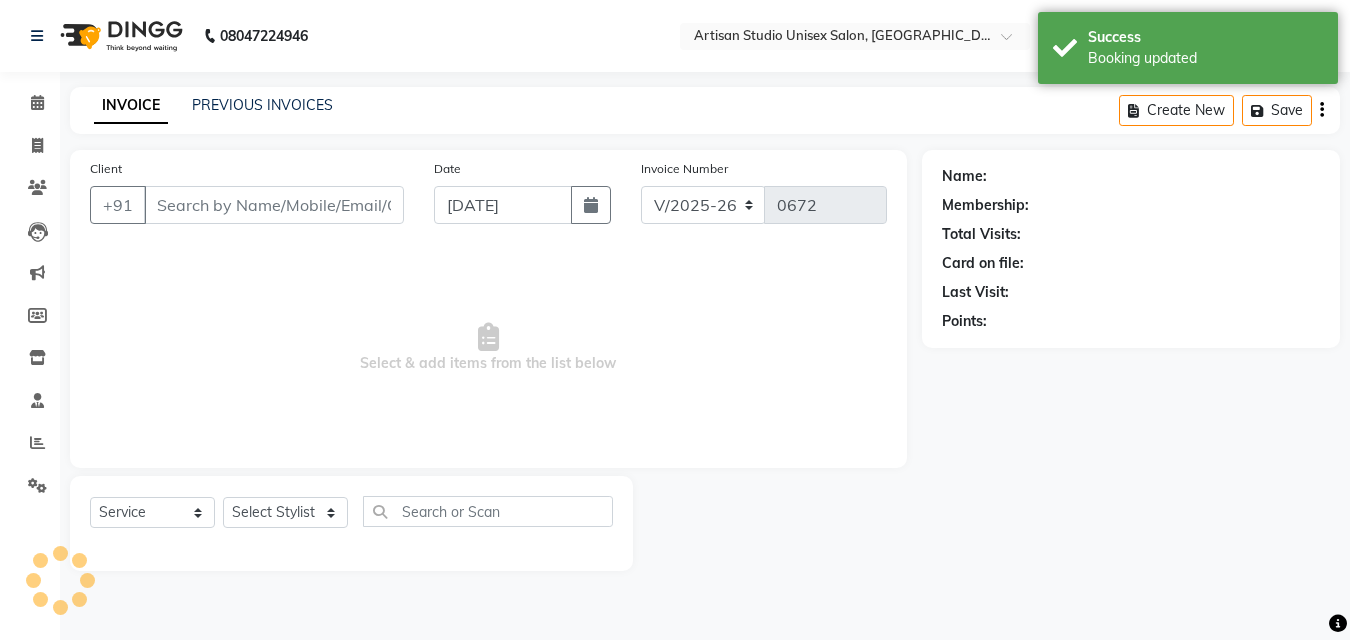 type on "9867640454" 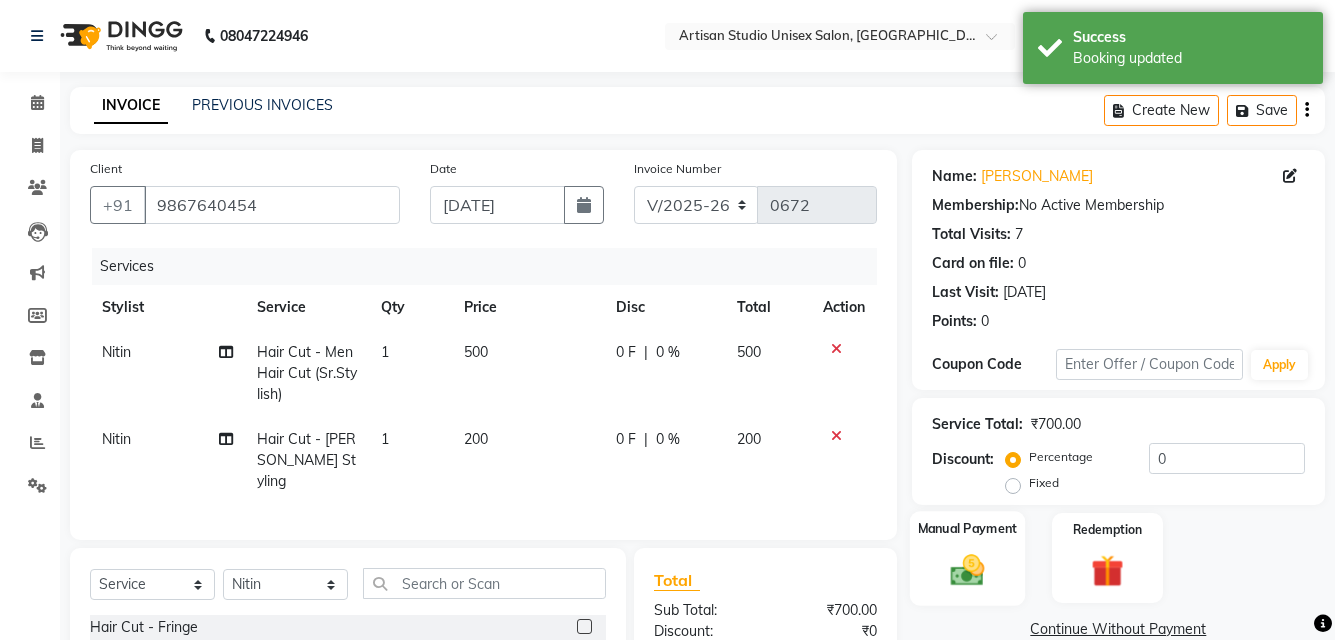 scroll, scrollTop: 227, scrollLeft: 0, axis: vertical 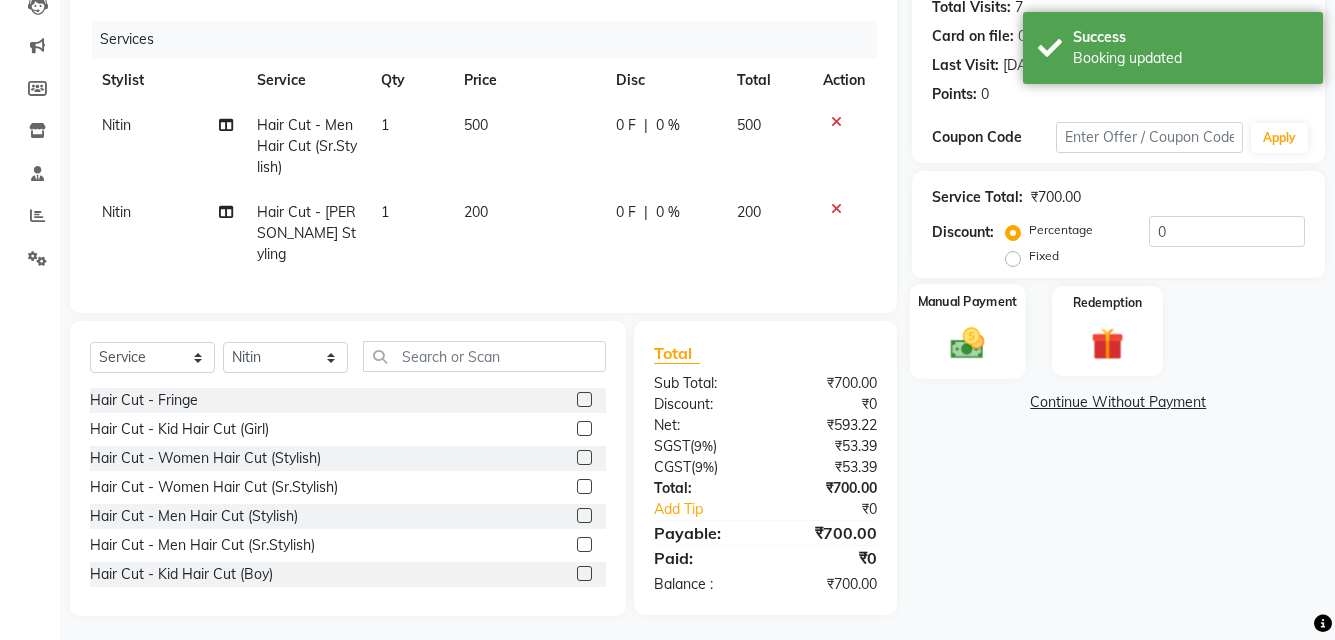 click on "Manual Payment" 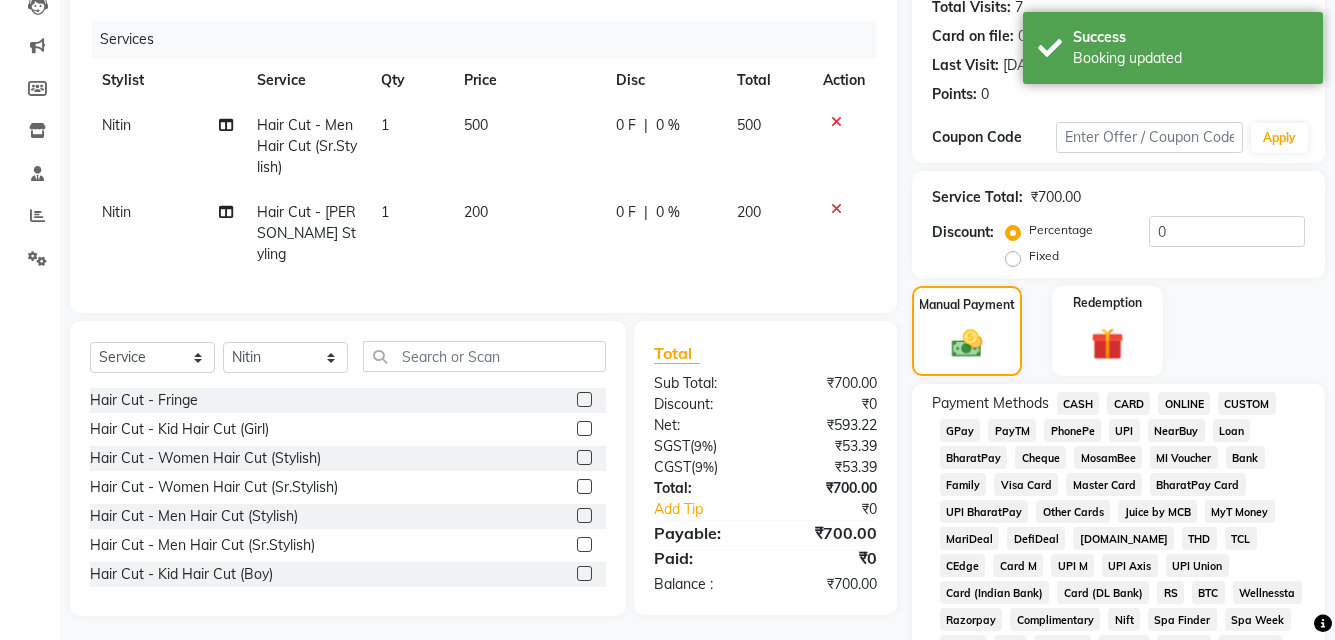 click on "CASH" 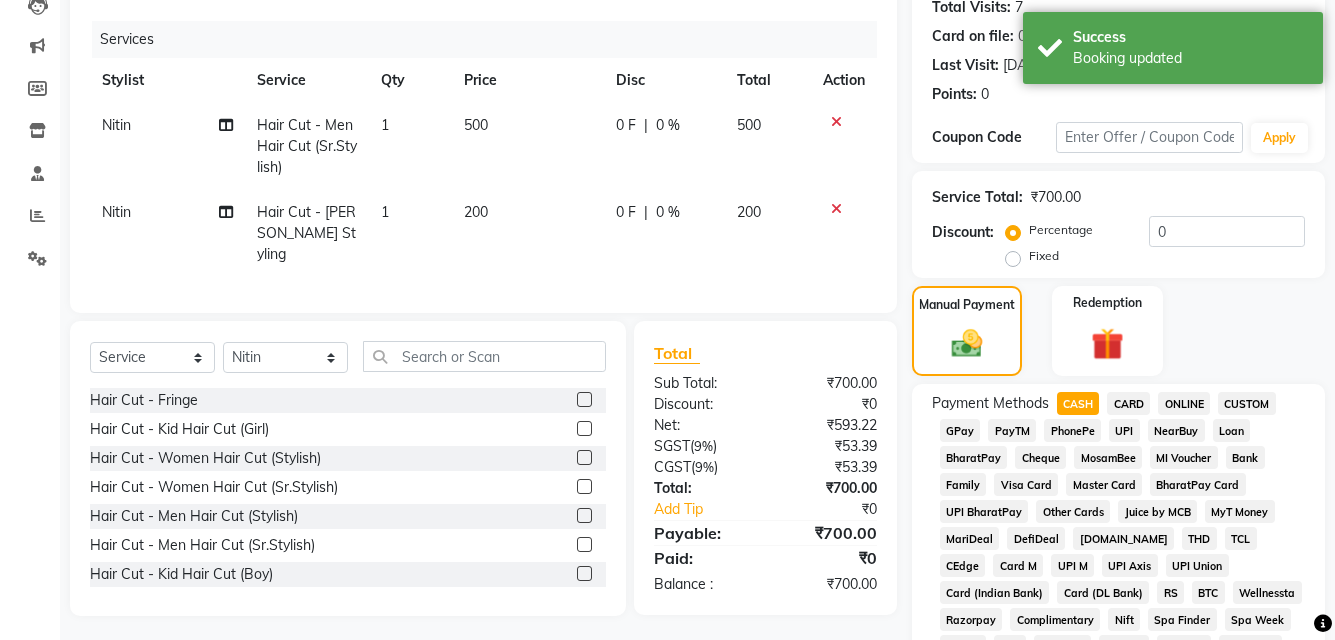 scroll, scrollTop: 727, scrollLeft: 0, axis: vertical 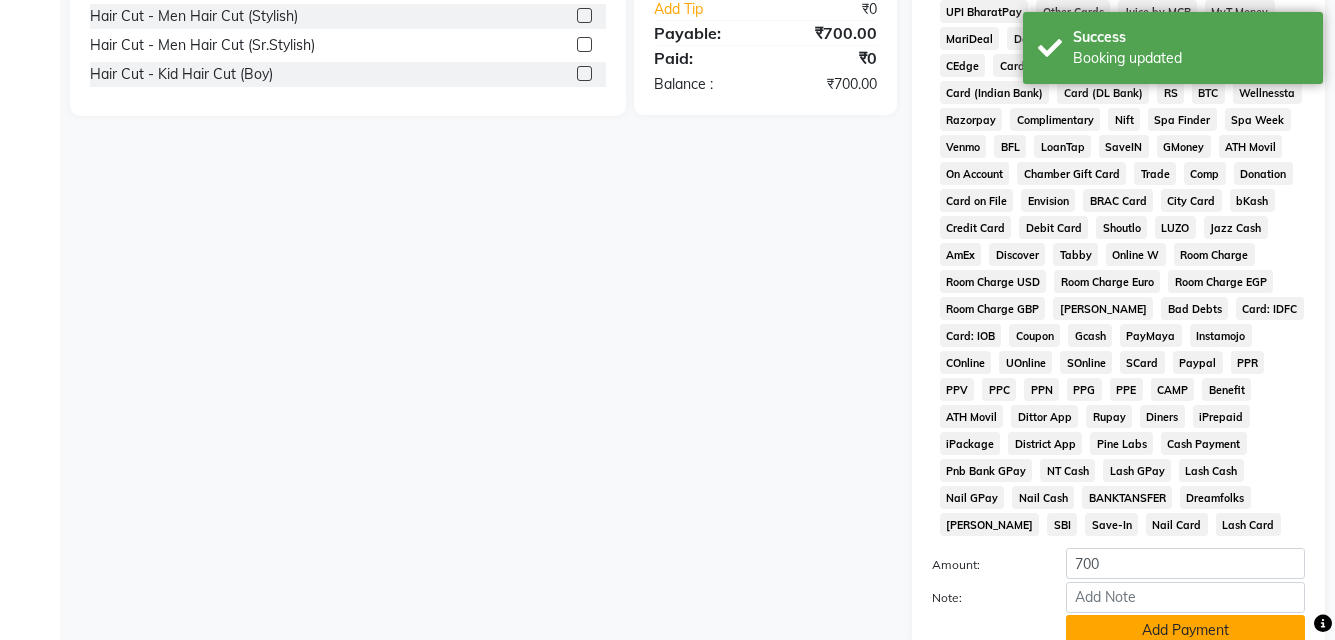 click on "Add Payment" 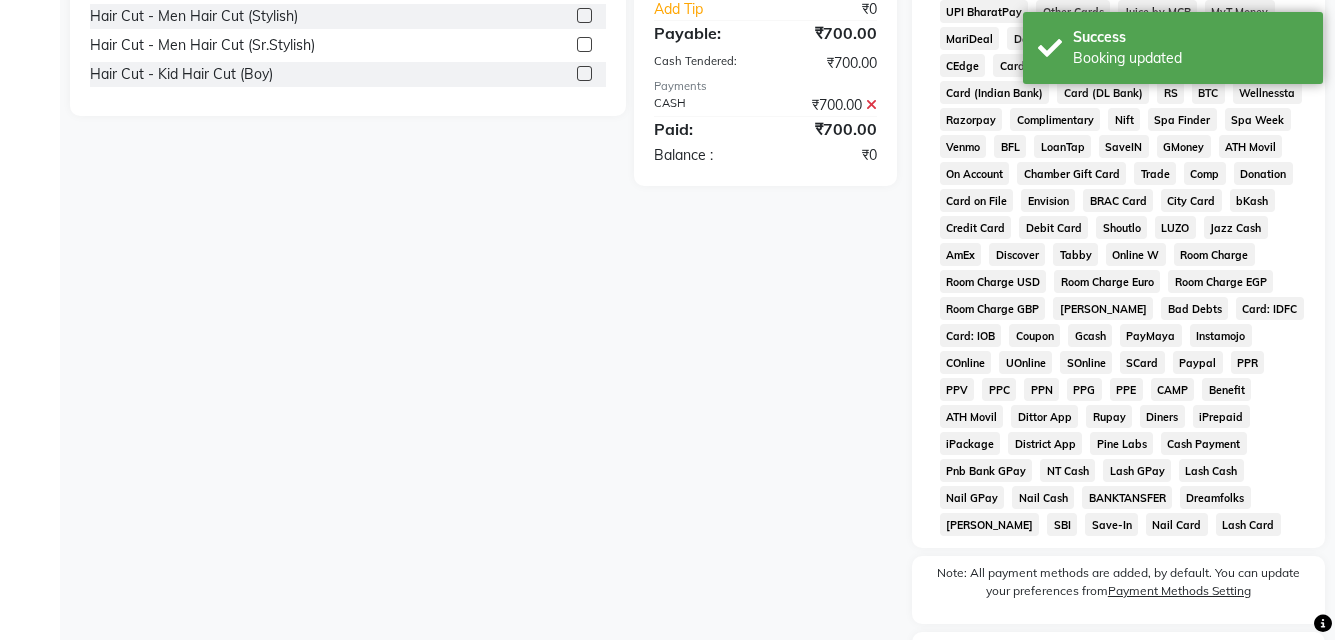 scroll, scrollTop: 868, scrollLeft: 0, axis: vertical 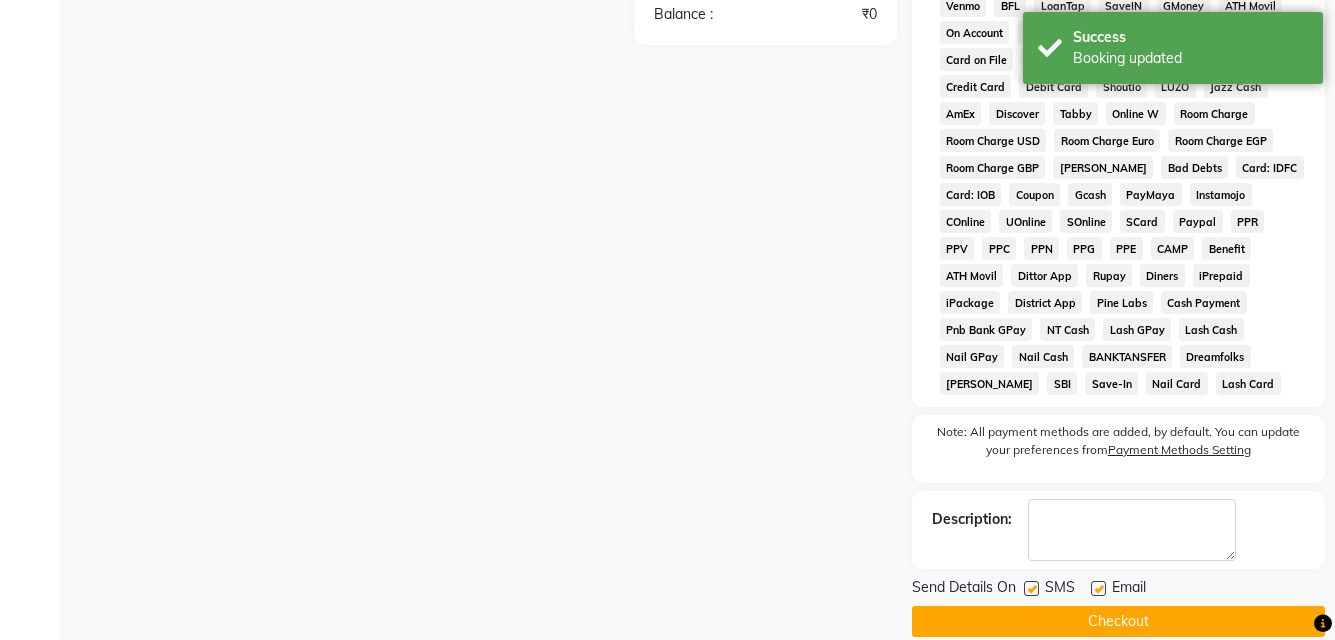 click 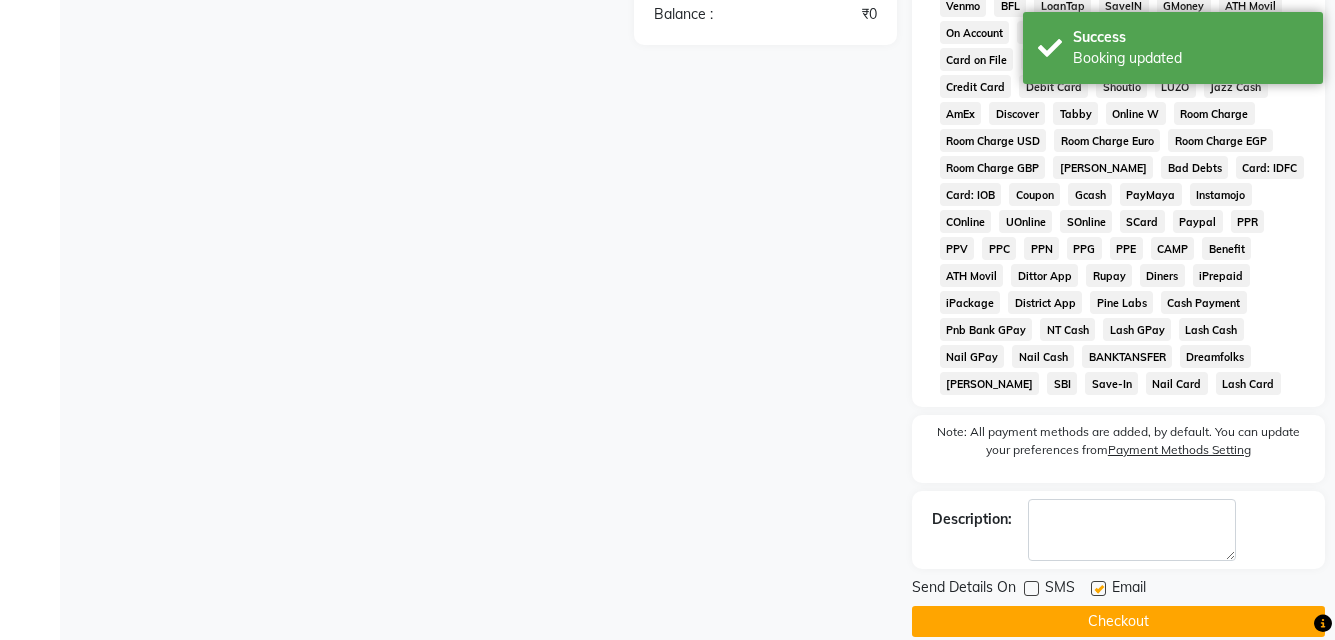 click 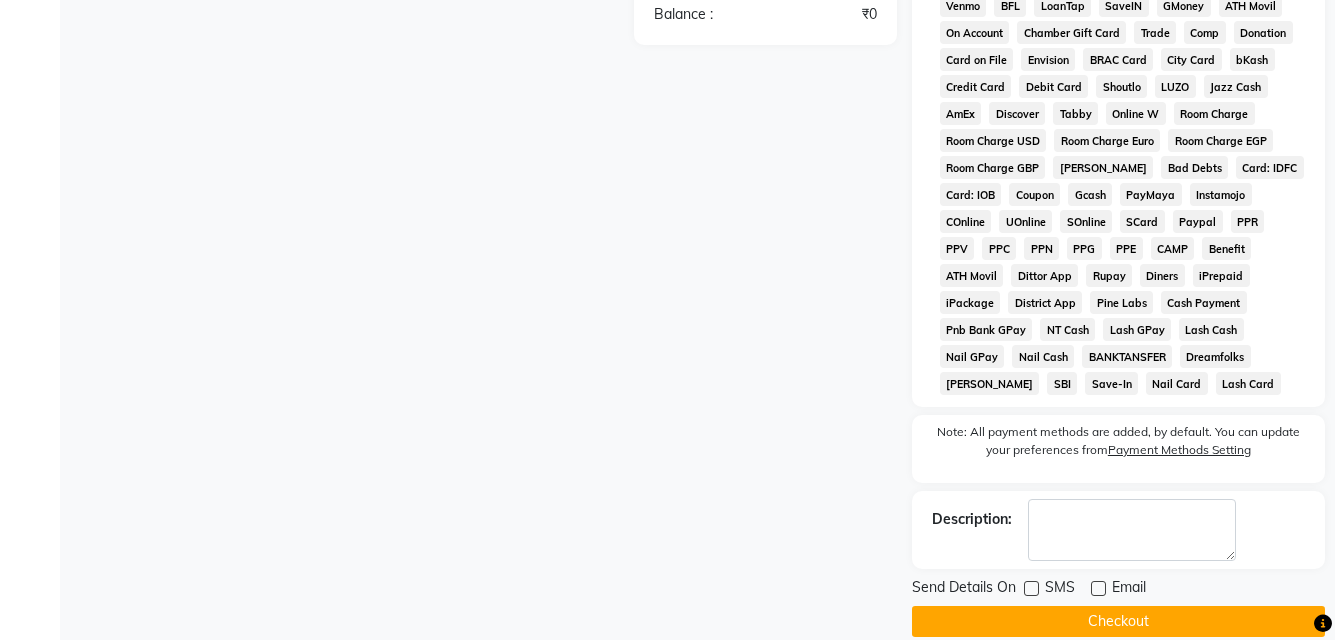 click on "Checkout" 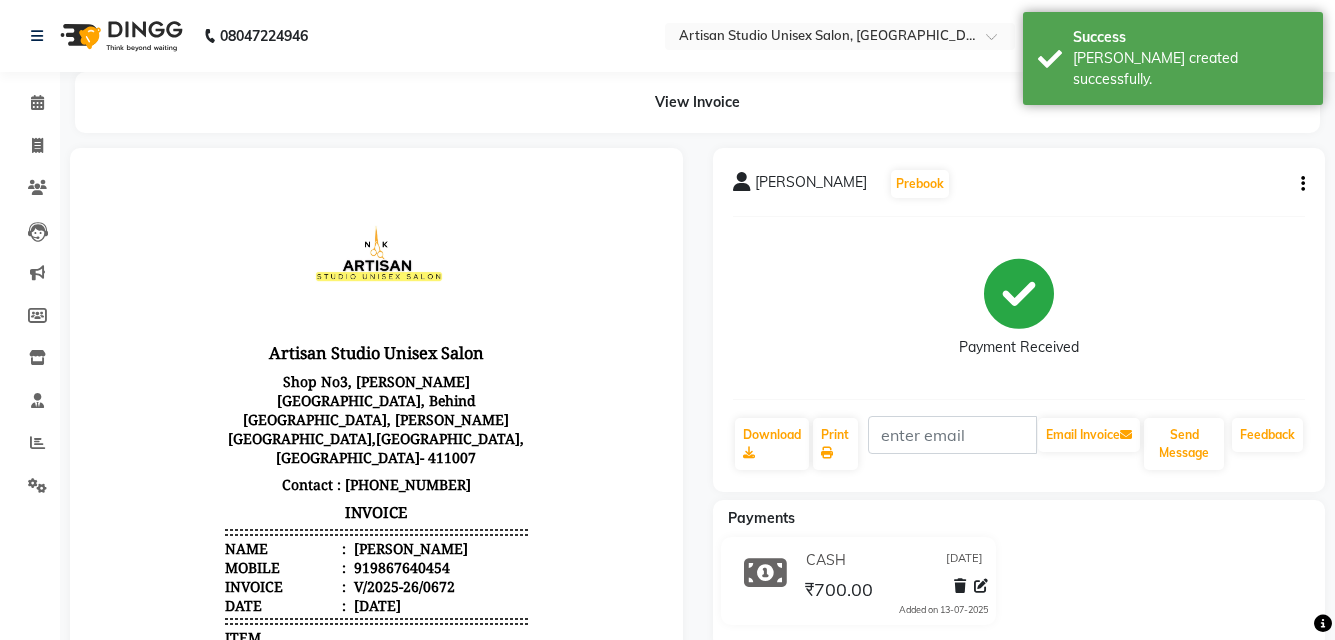 scroll, scrollTop: 0, scrollLeft: 0, axis: both 